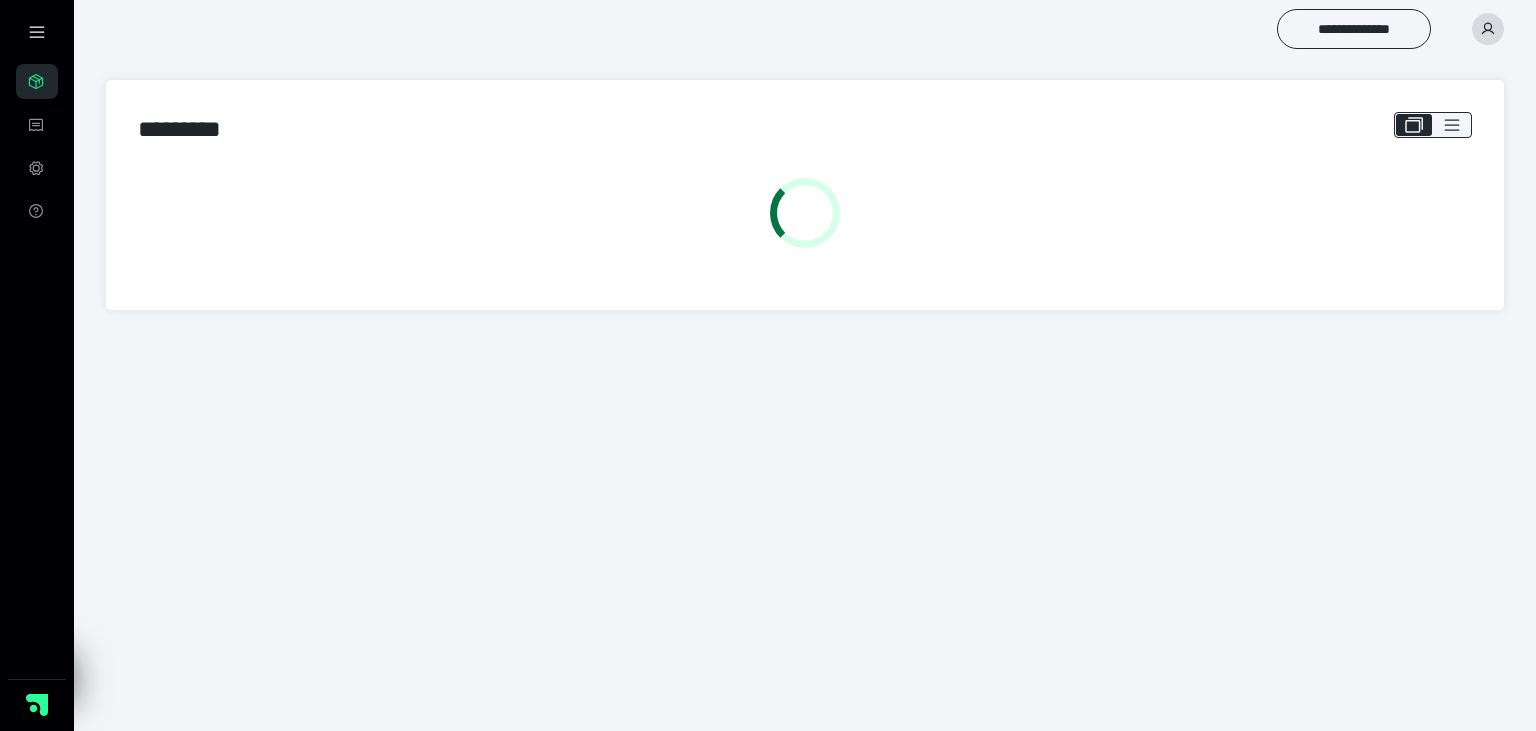 scroll, scrollTop: 0, scrollLeft: 0, axis: both 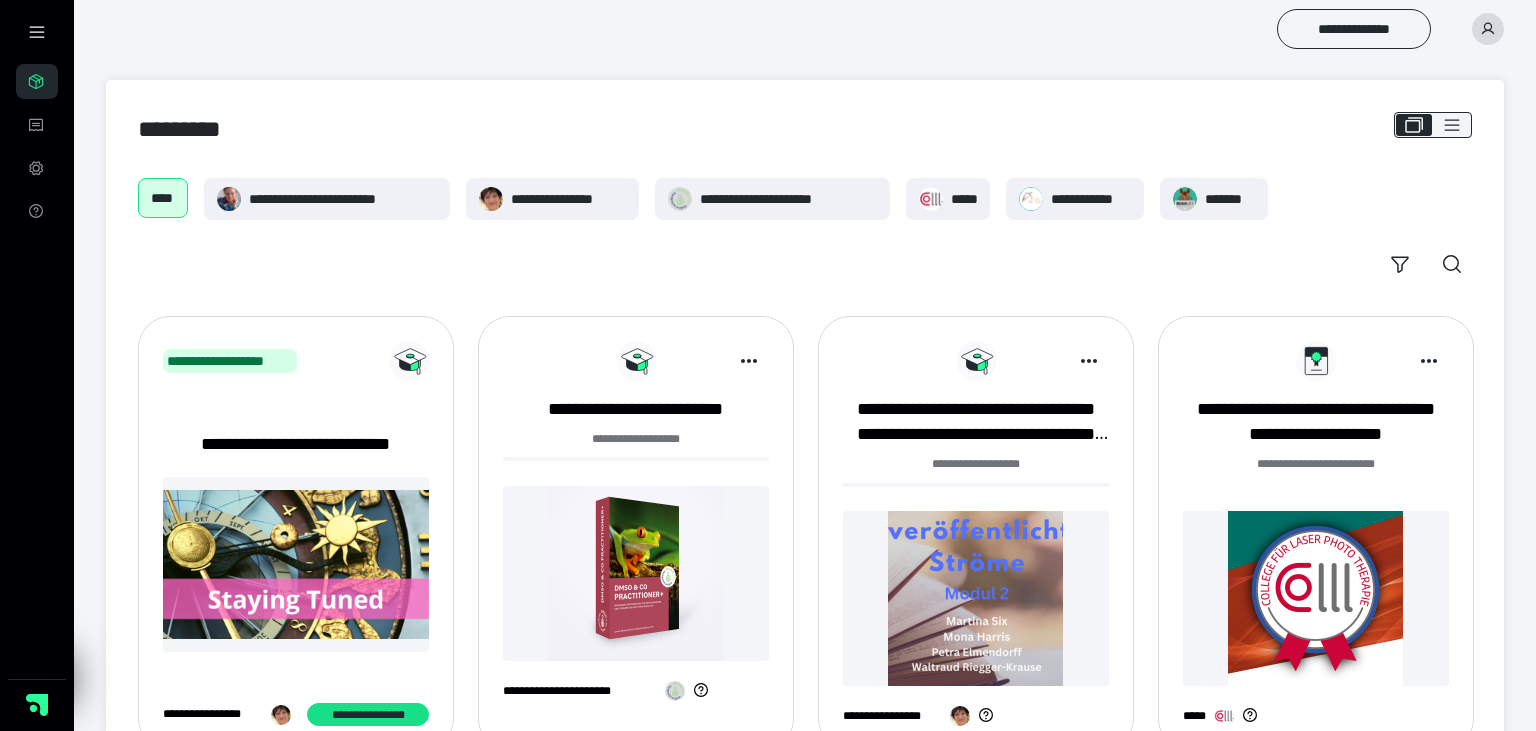 click at bounding box center [636, 573] 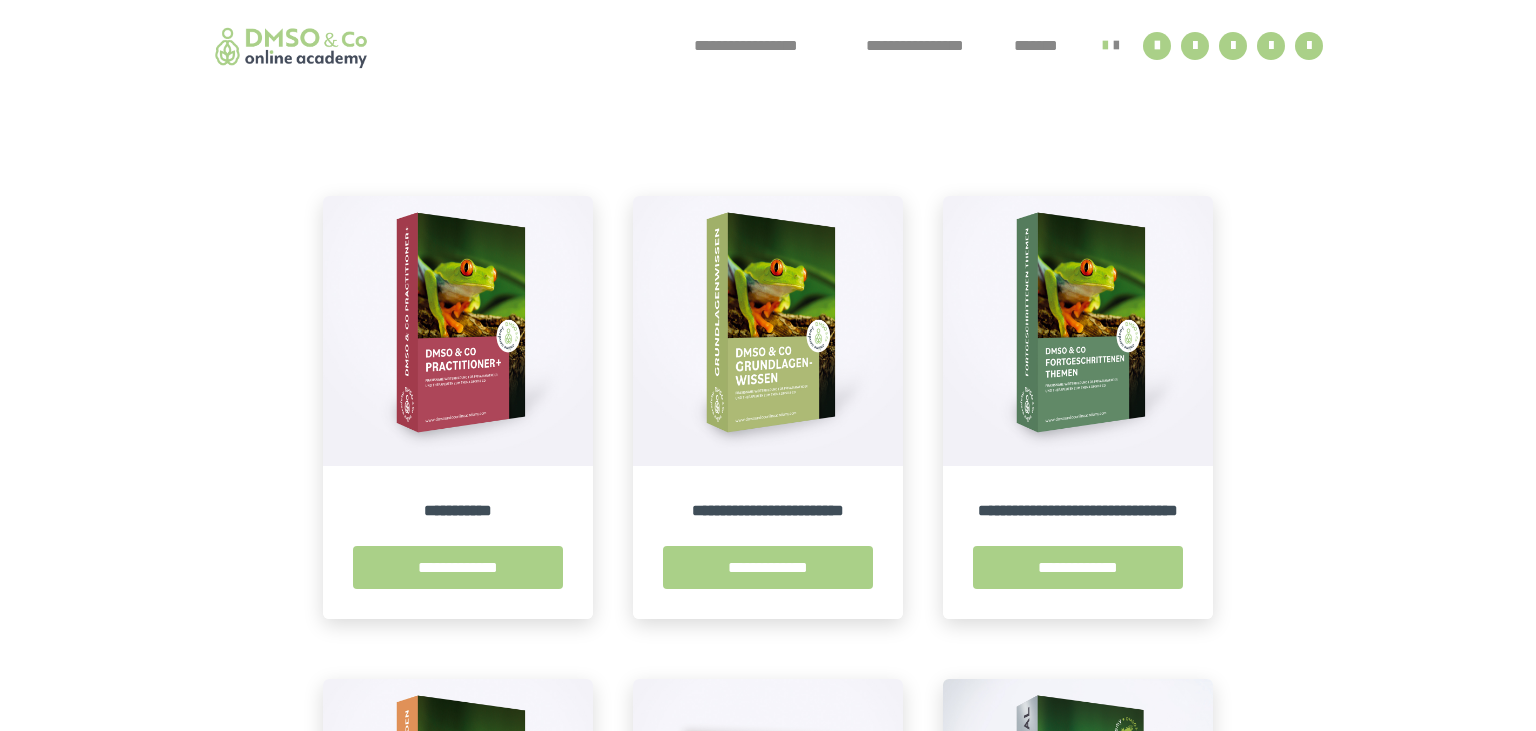 scroll, scrollTop: 327, scrollLeft: 0, axis: vertical 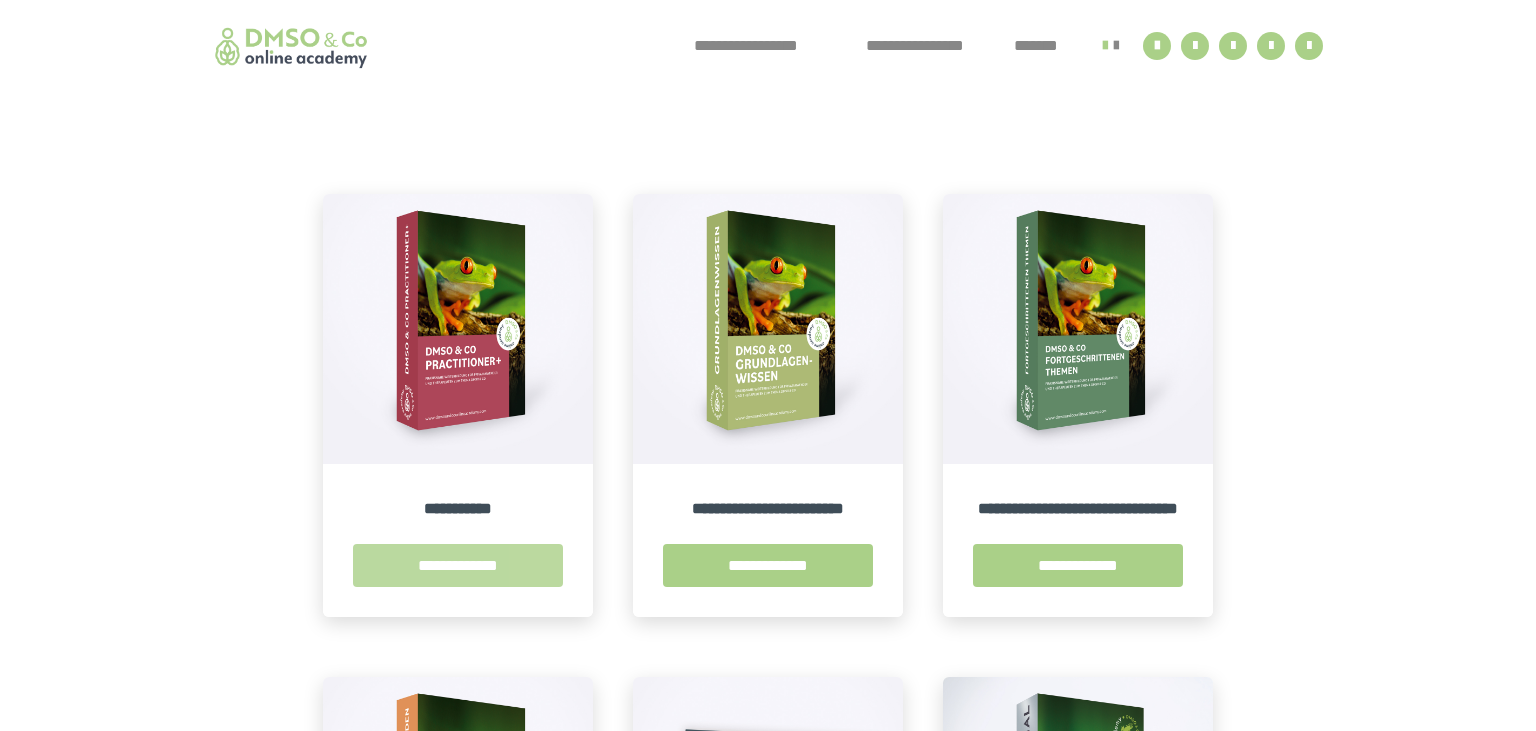 click on "**********" at bounding box center [458, 565] 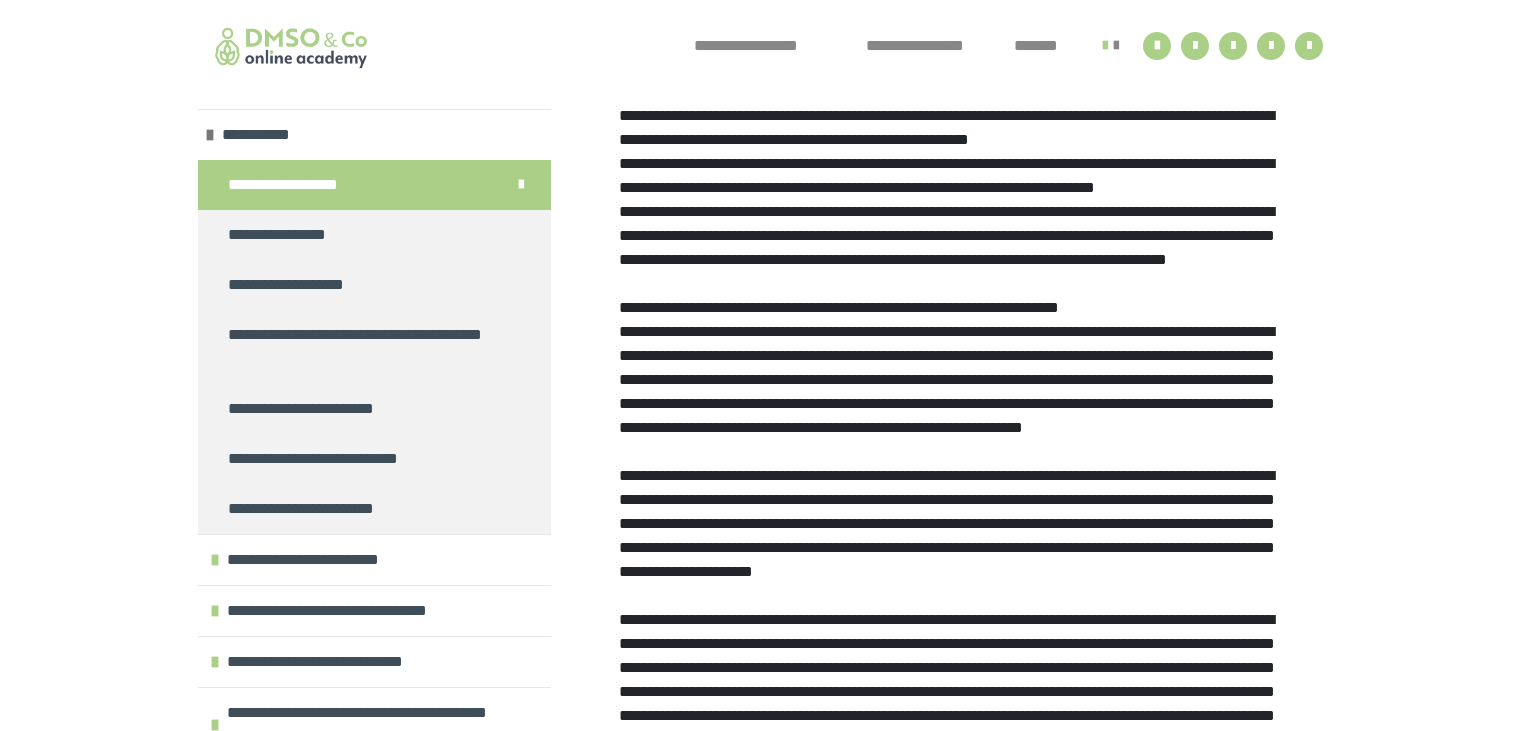 scroll, scrollTop: 545, scrollLeft: 0, axis: vertical 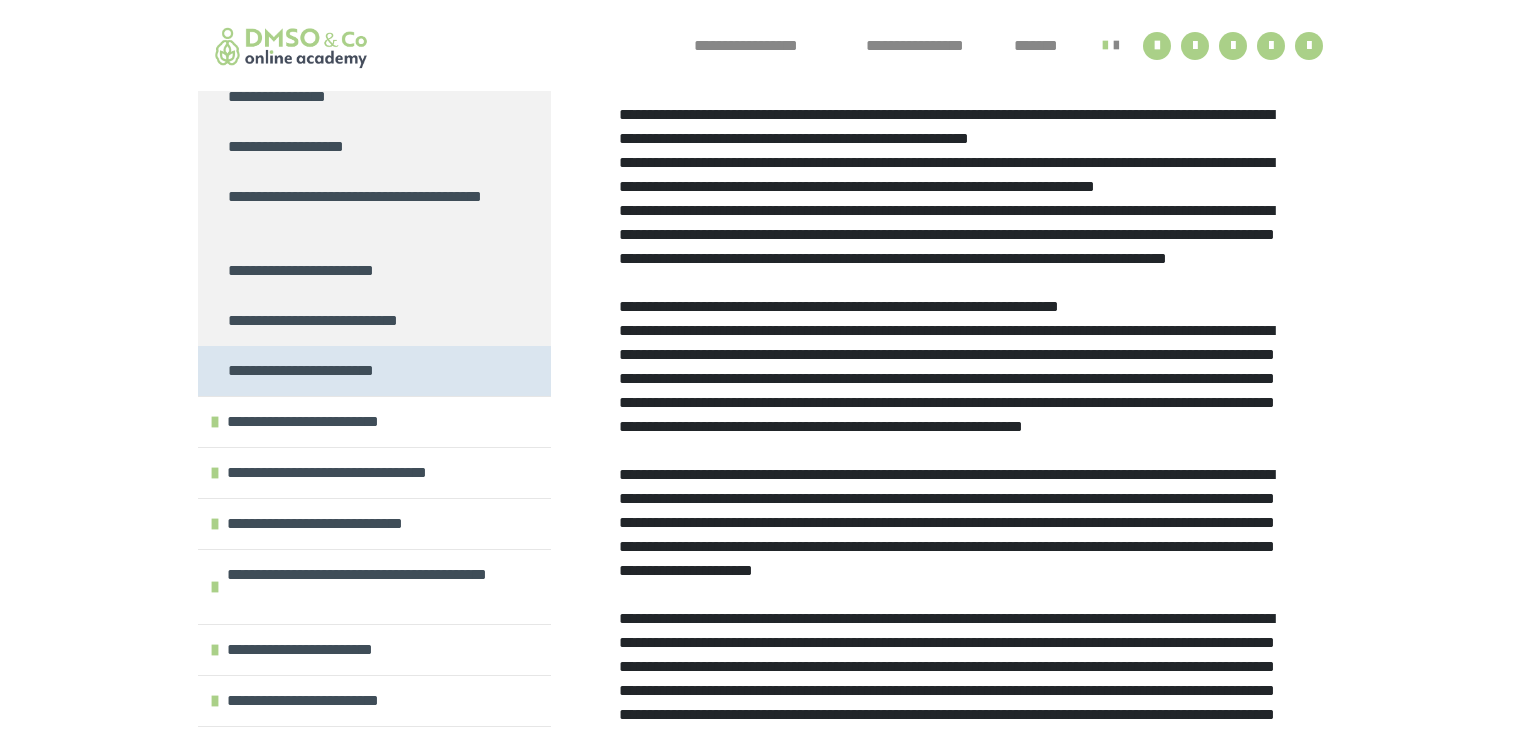 click on "**********" at bounding box center [324, 371] 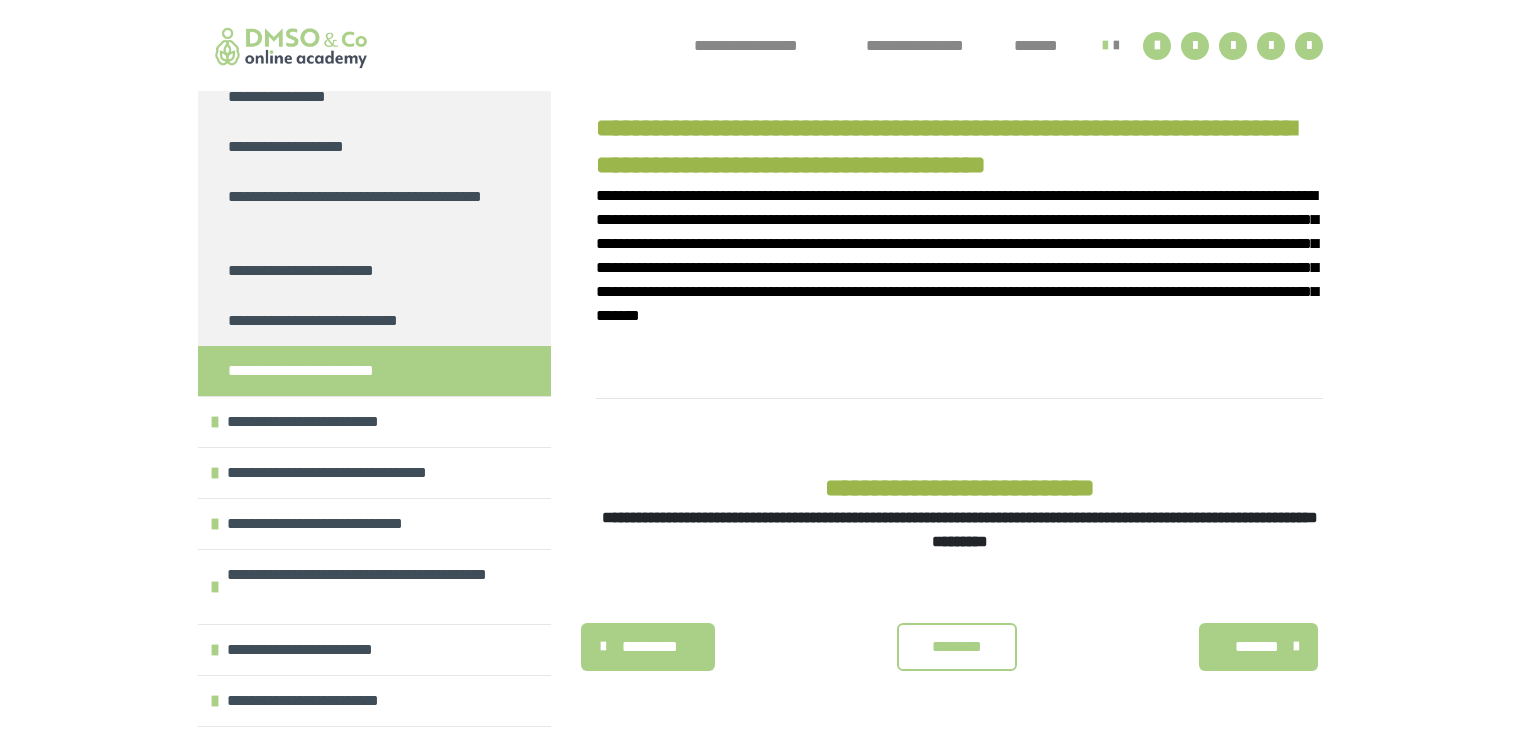 scroll, scrollTop: 1004, scrollLeft: 0, axis: vertical 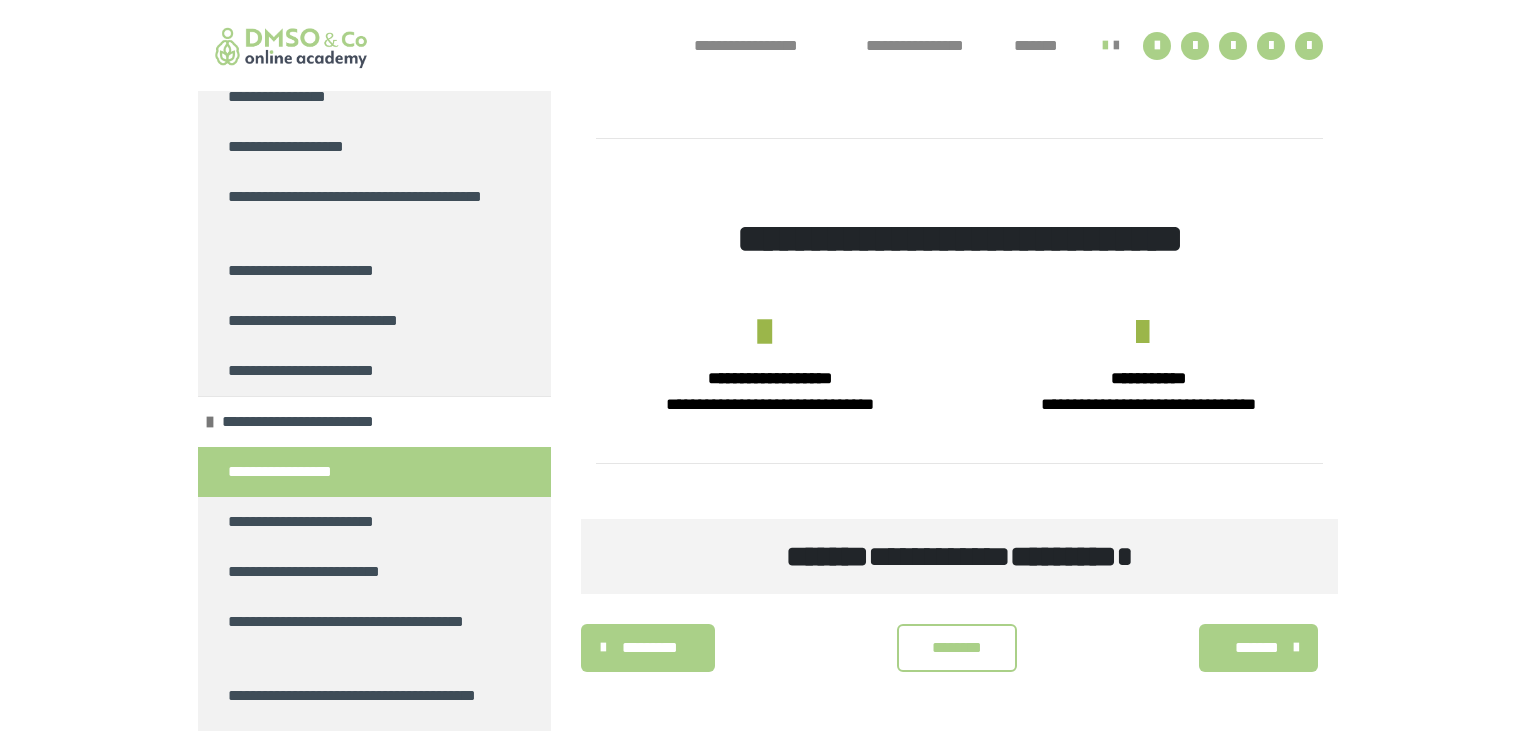 click on "*******" at bounding box center (1256, 648) 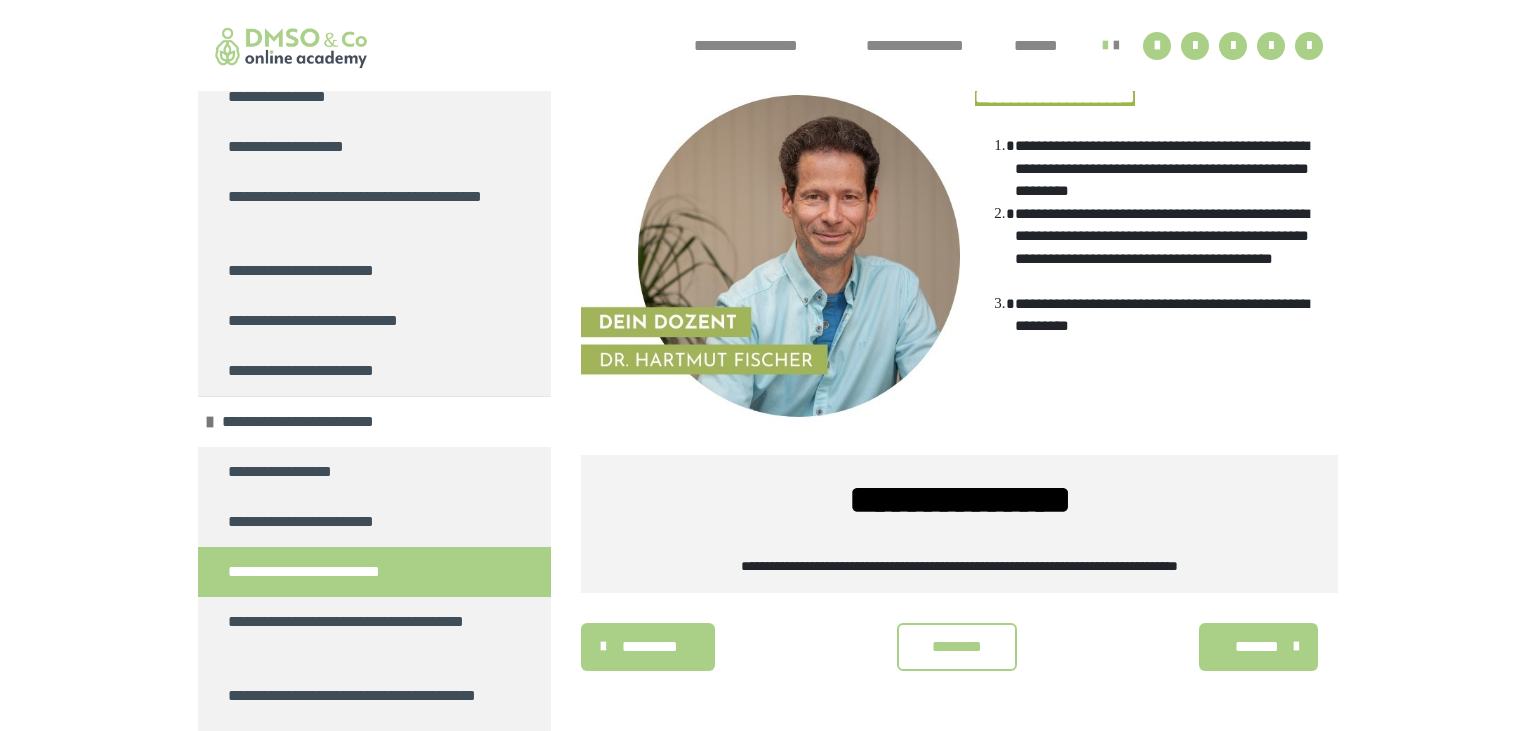 scroll, scrollTop: 1364, scrollLeft: 0, axis: vertical 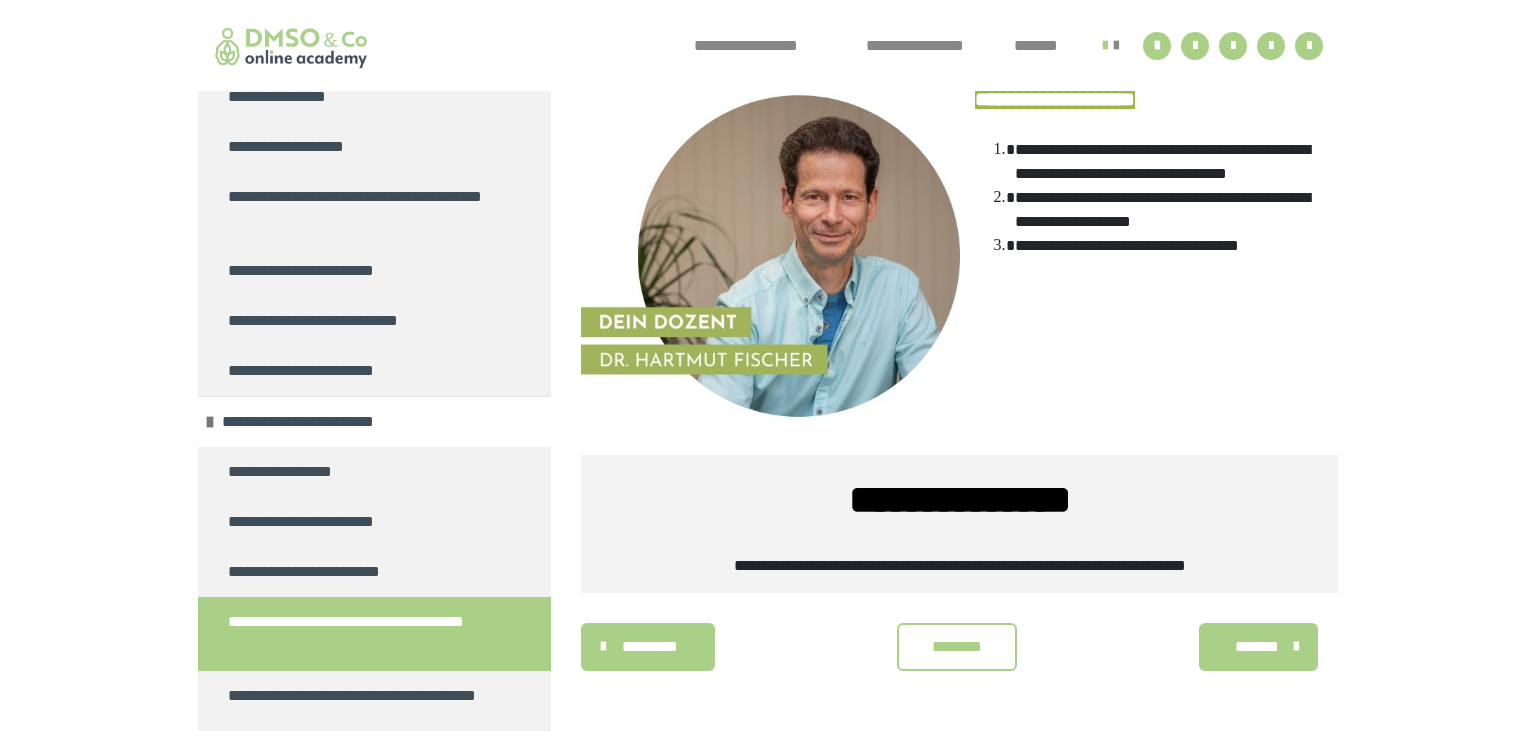 click on "*******" at bounding box center [1256, 647] 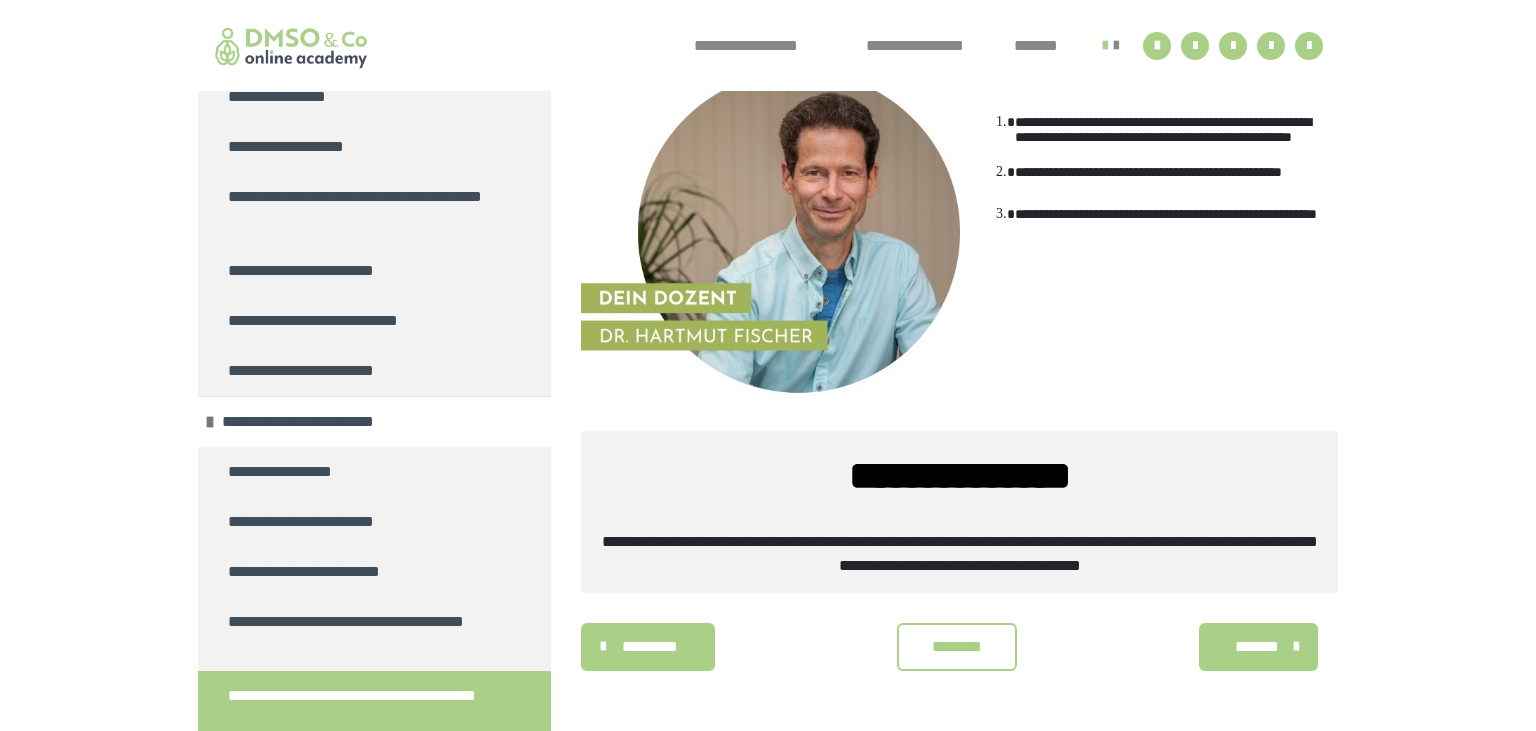 scroll, scrollTop: 1468, scrollLeft: 0, axis: vertical 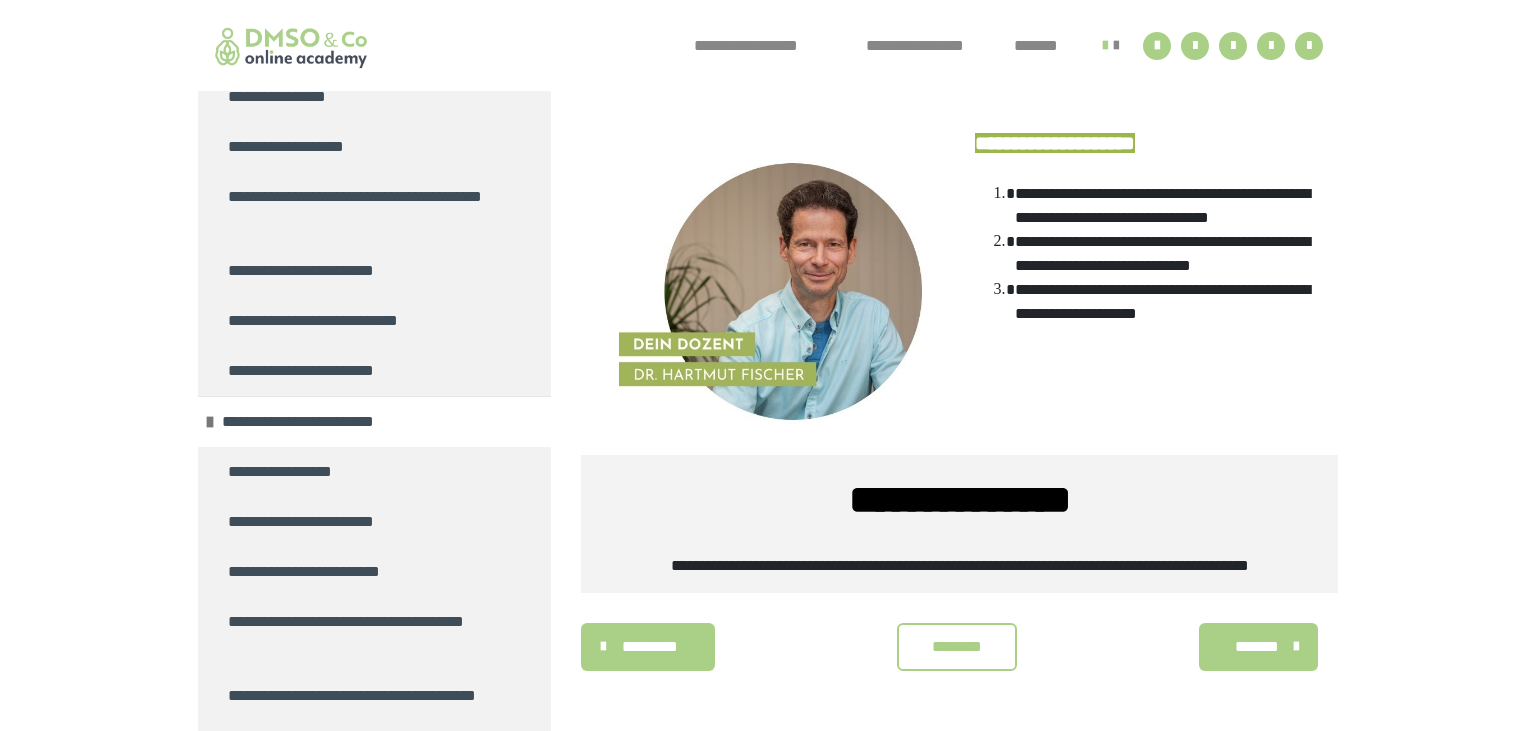 click on "*******" at bounding box center [1256, 647] 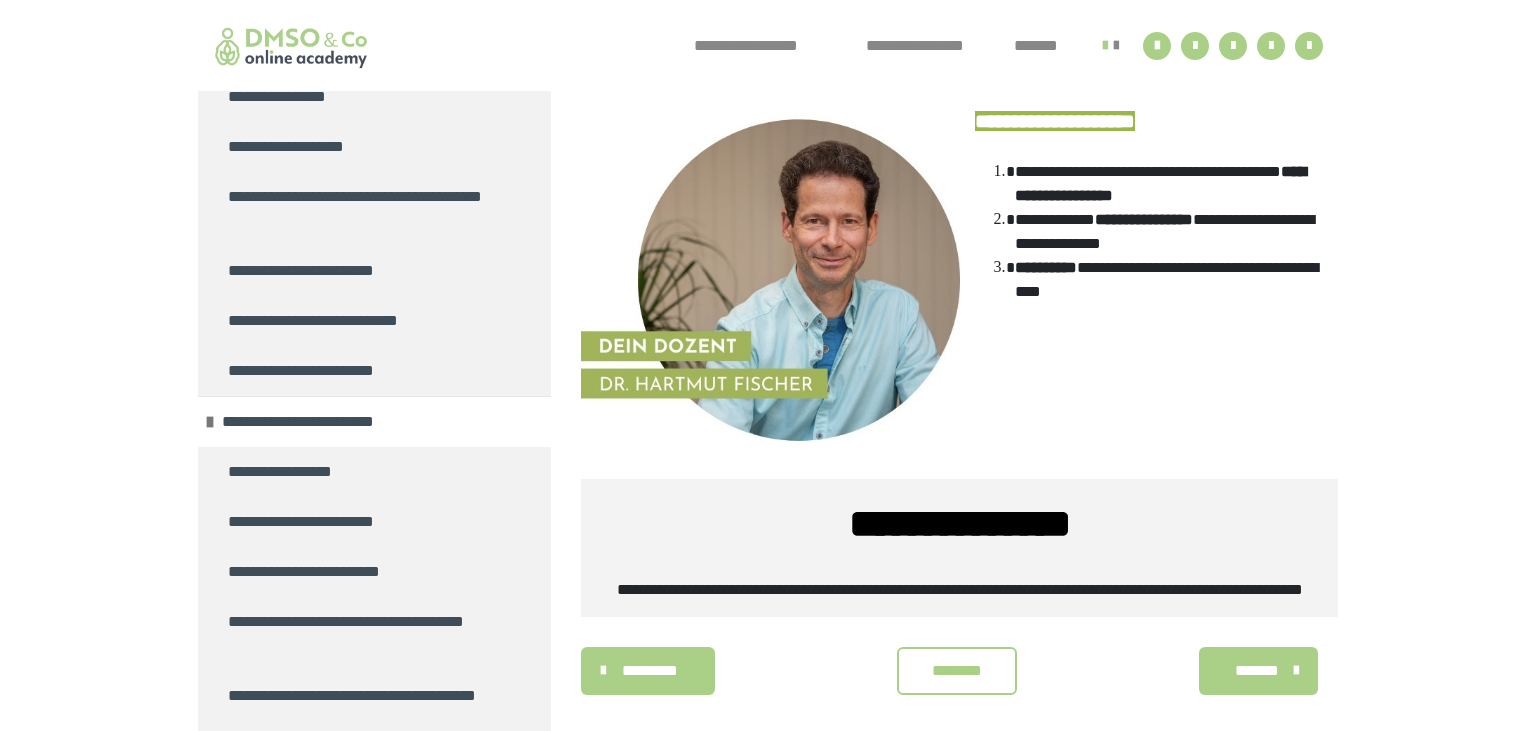scroll, scrollTop: 1267, scrollLeft: 0, axis: vertical 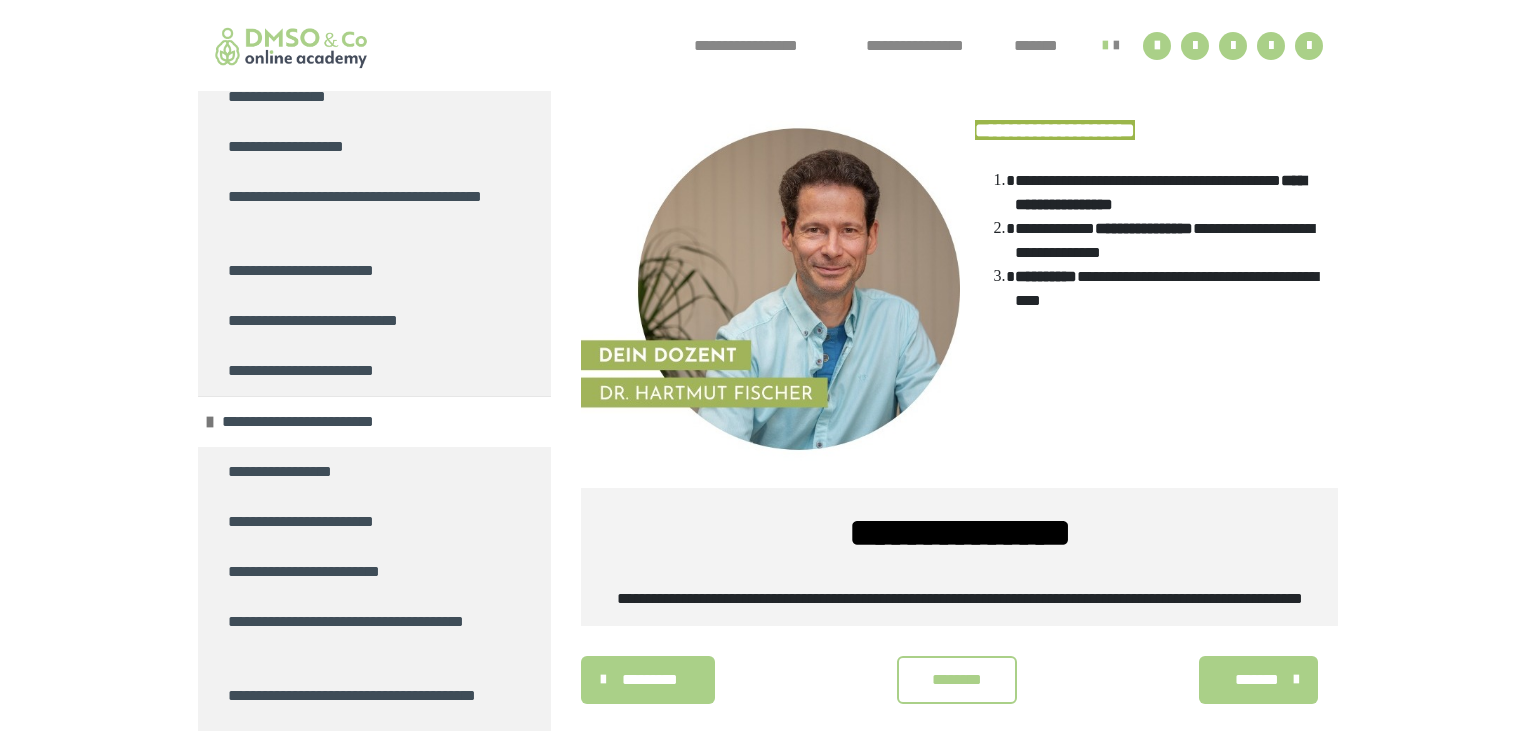click on "*******" at bounding box center [1256, 680] 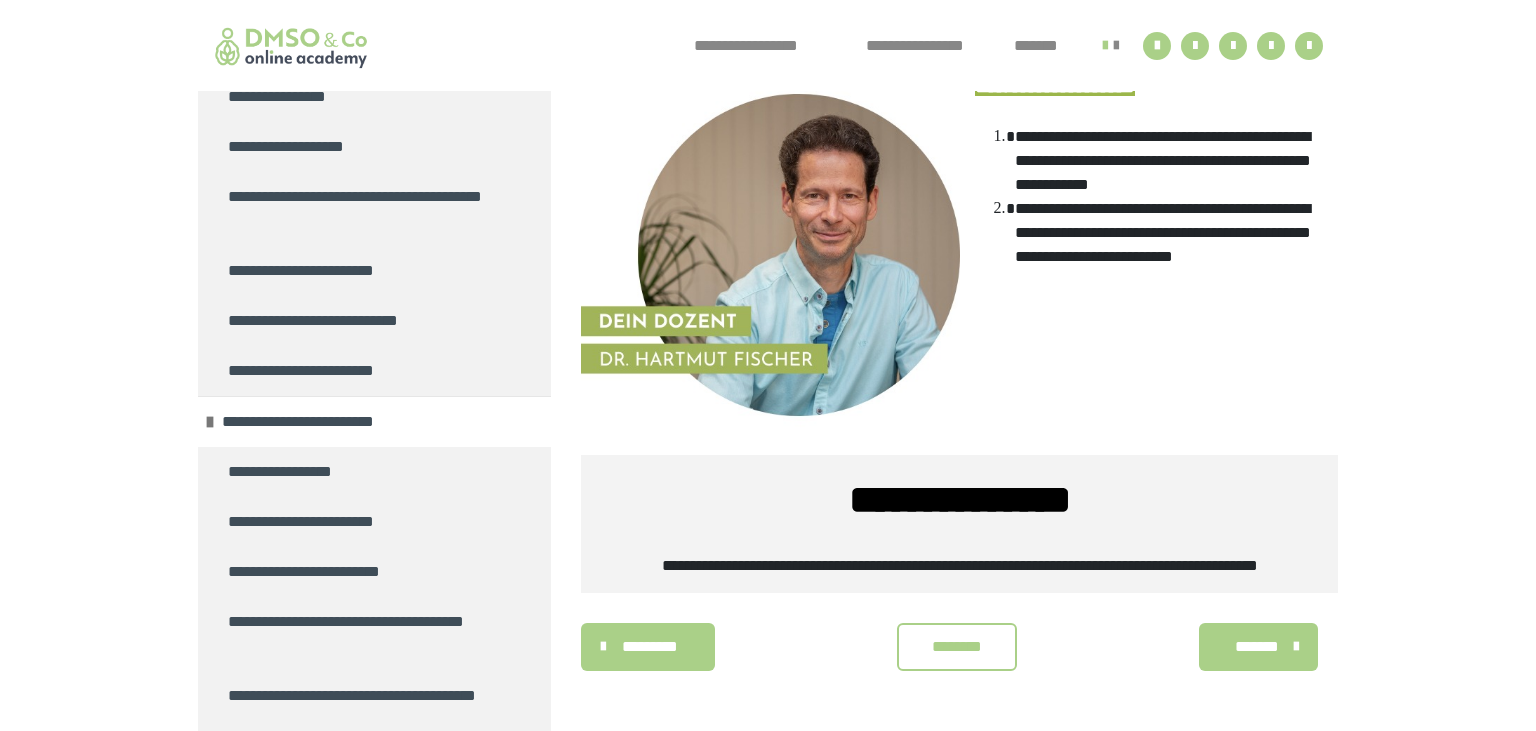 scroll, scrollTop: 1334, scrollLeft: 0, axis: vertical 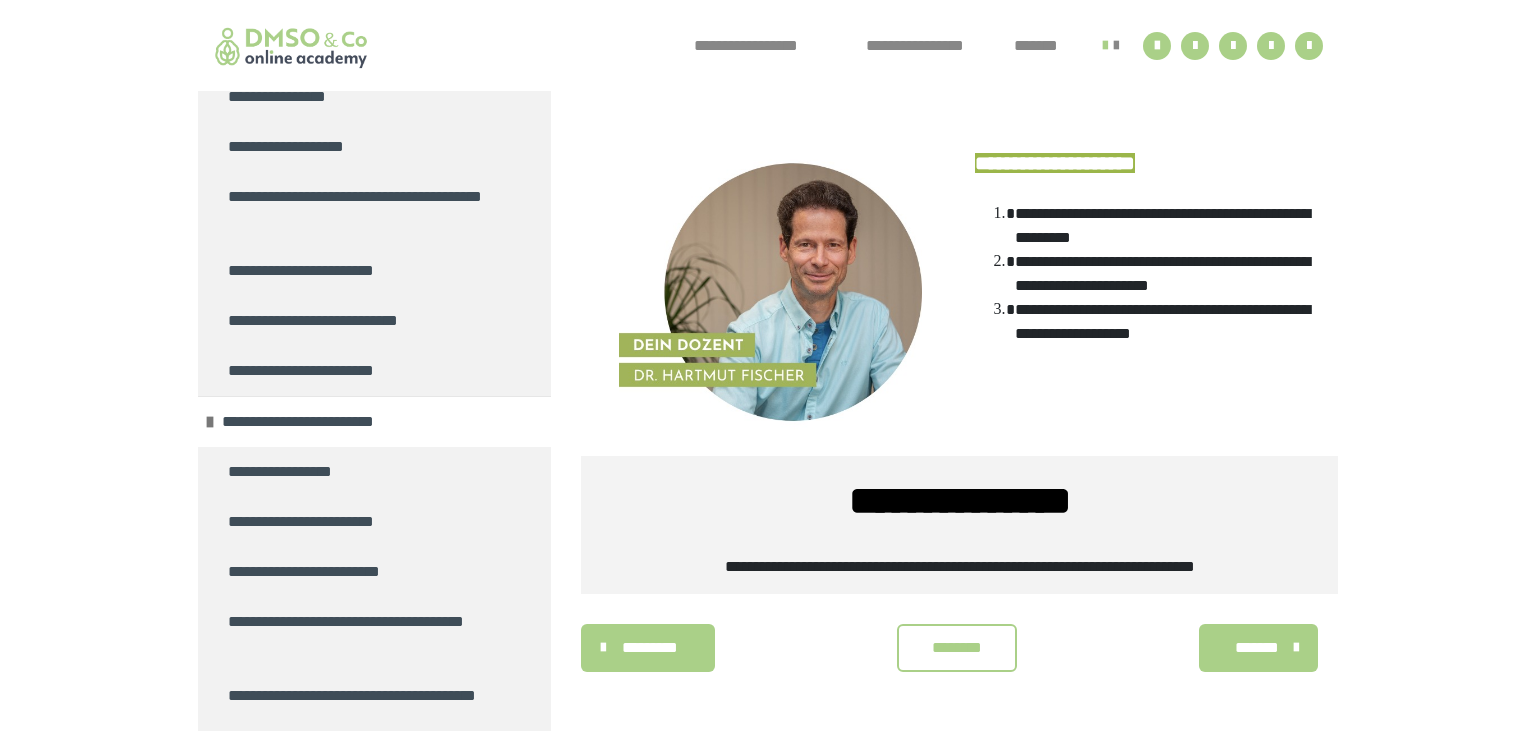 click on "*******" at bounding box center (1256, 648) 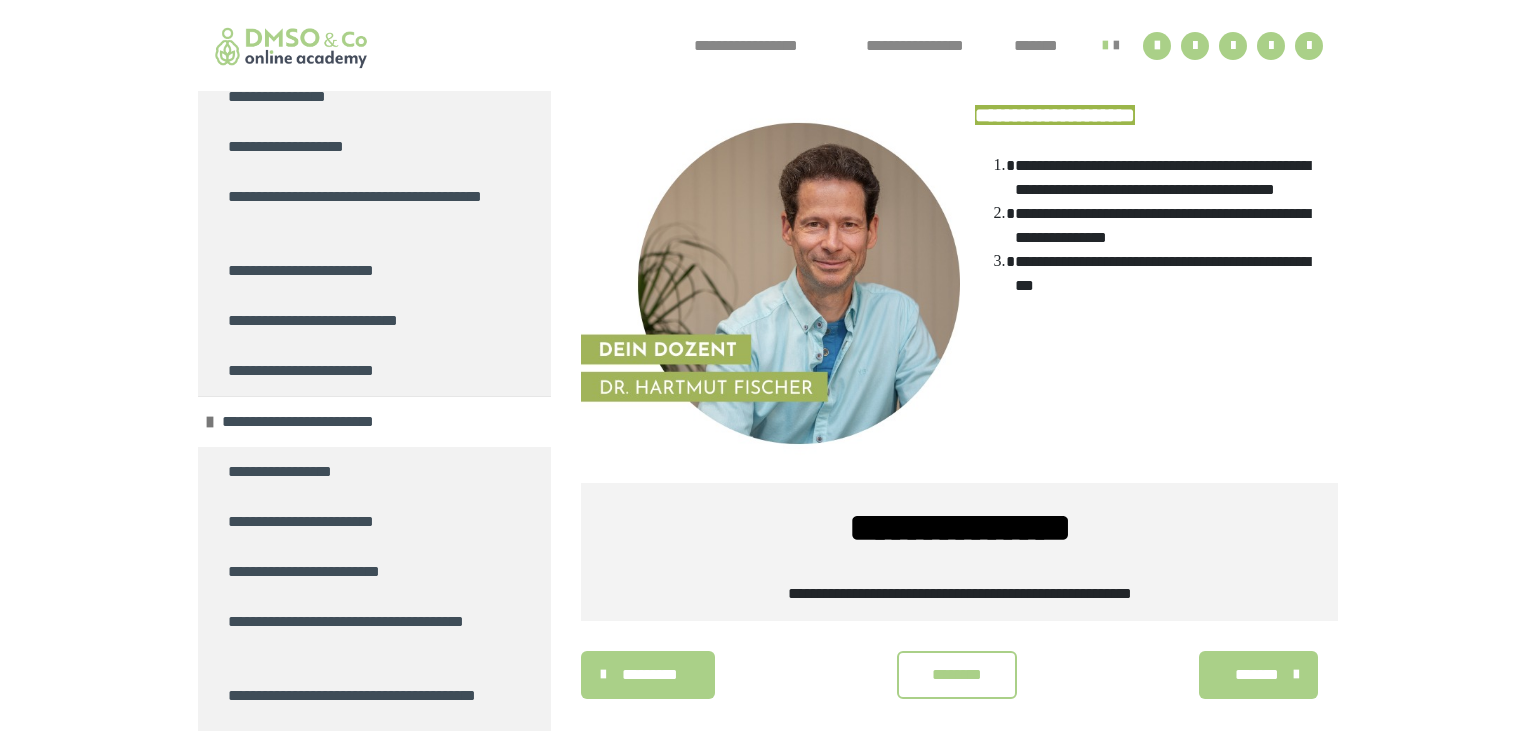scroll, scrollTop: 1336, scrollLeft: 0, axis: vertical 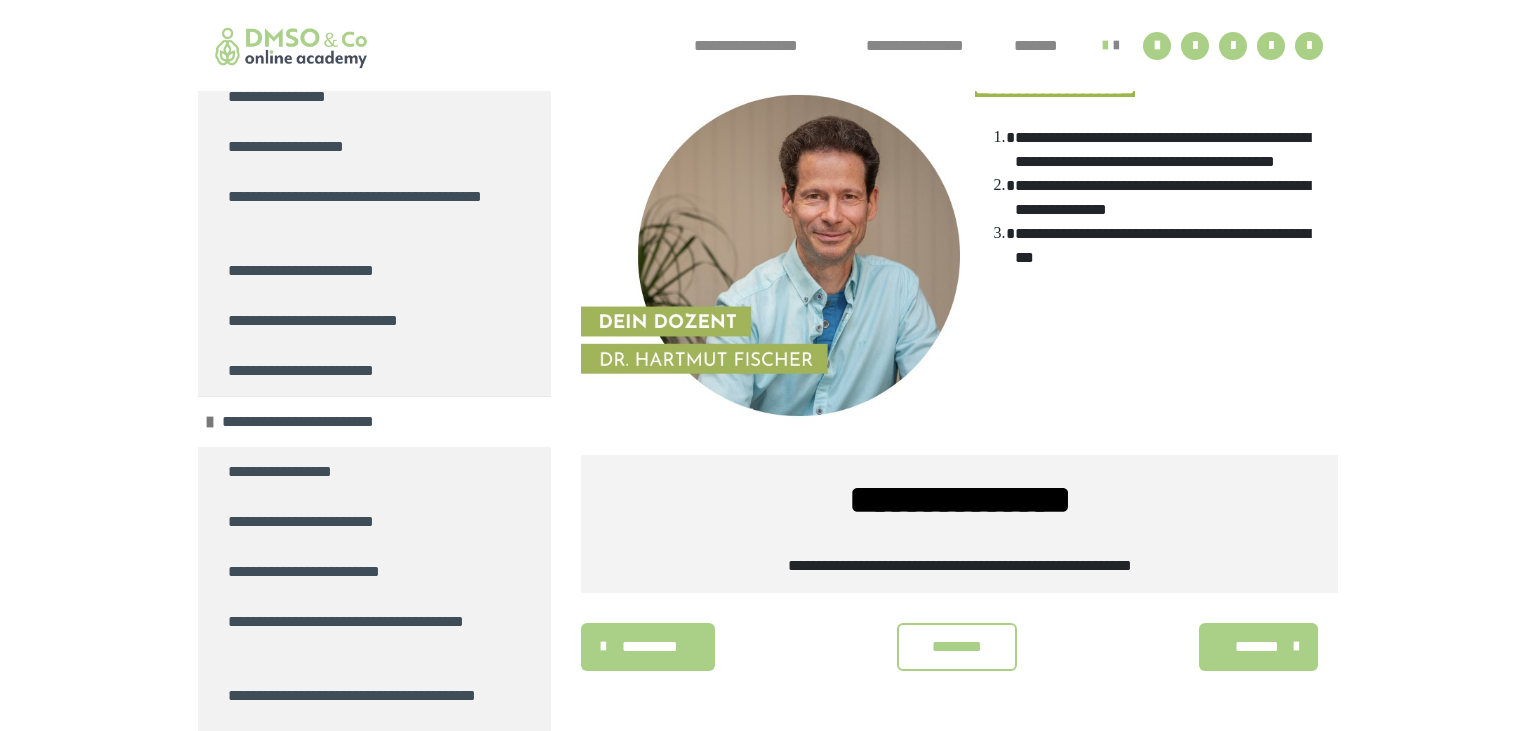 click on "*******" at bounding box center (1256, 647) 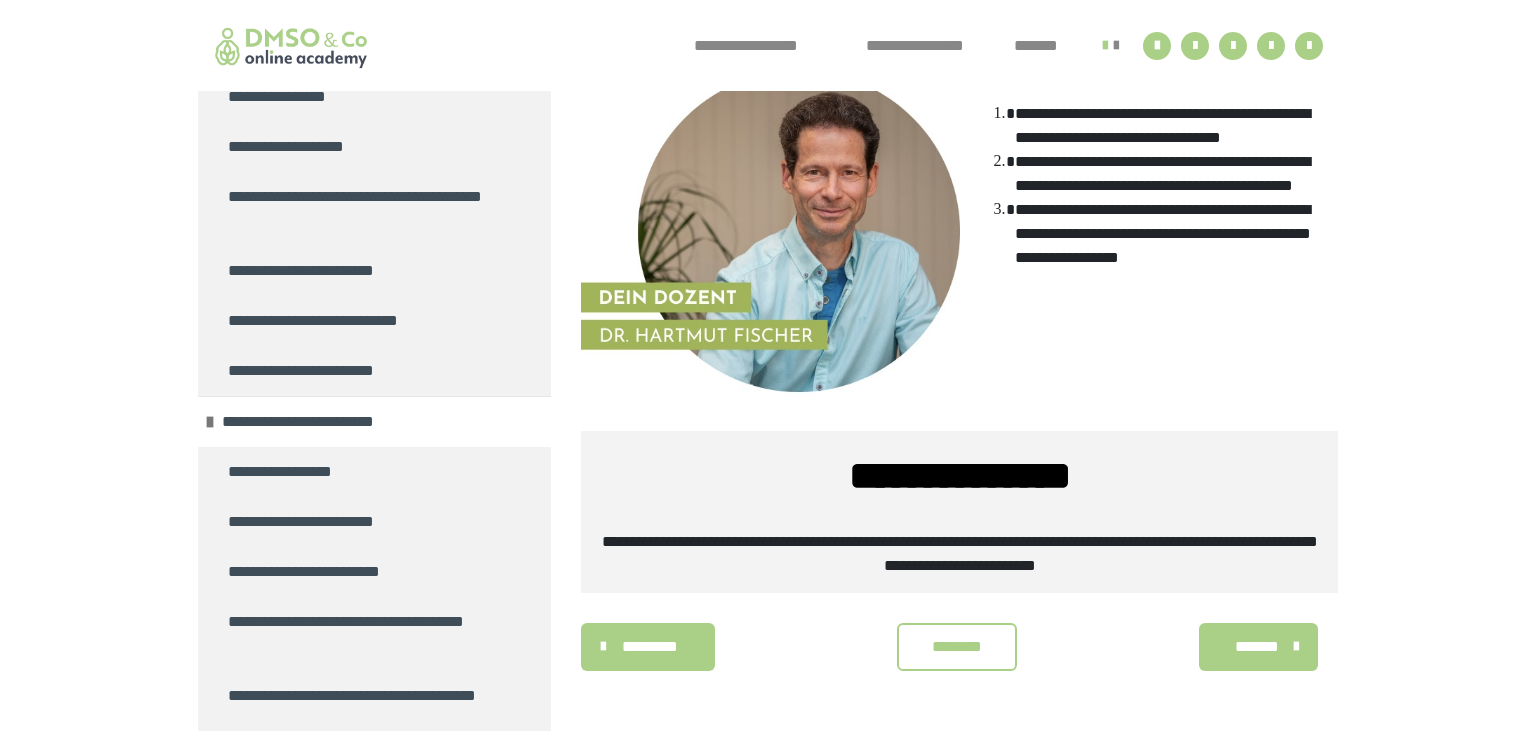scroll, scrollTop: 1384, scrollLeft: 0, axis: vertical 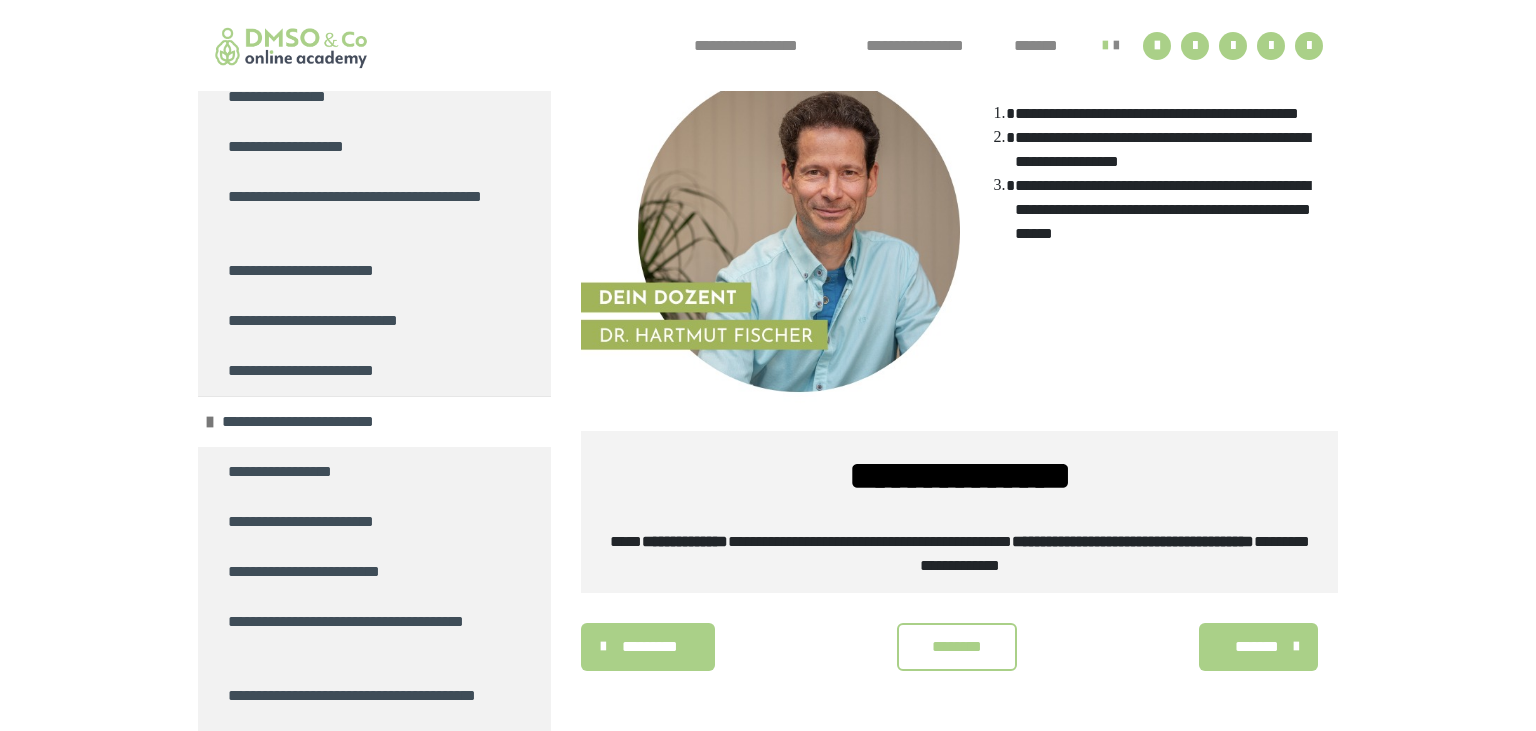 click on "*******" at bounding box center [1256, 647] 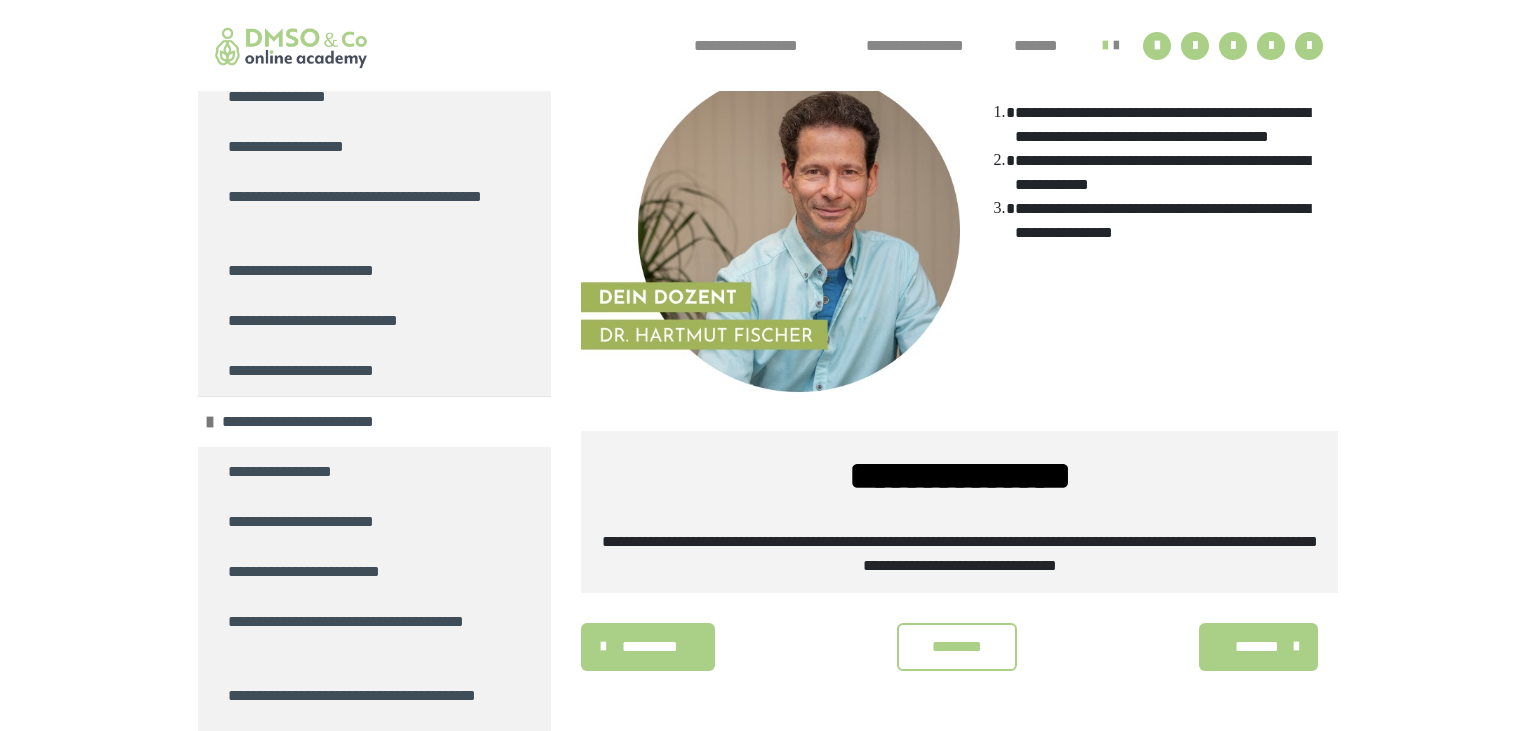 scroll, scrollTop: 1410, scrollLeft: 0, axis: vertical 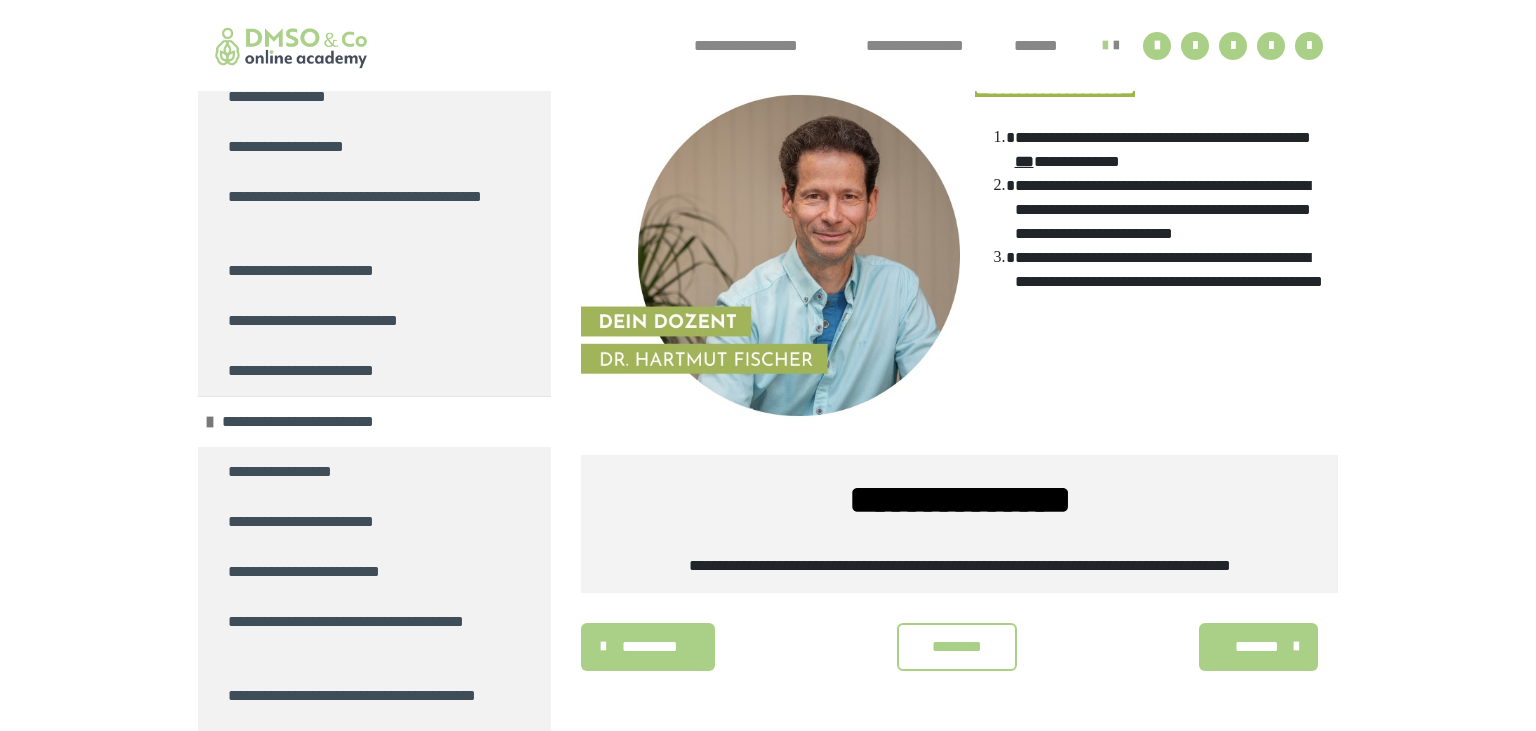 click on "*******" at bounding box center (1256, 647) 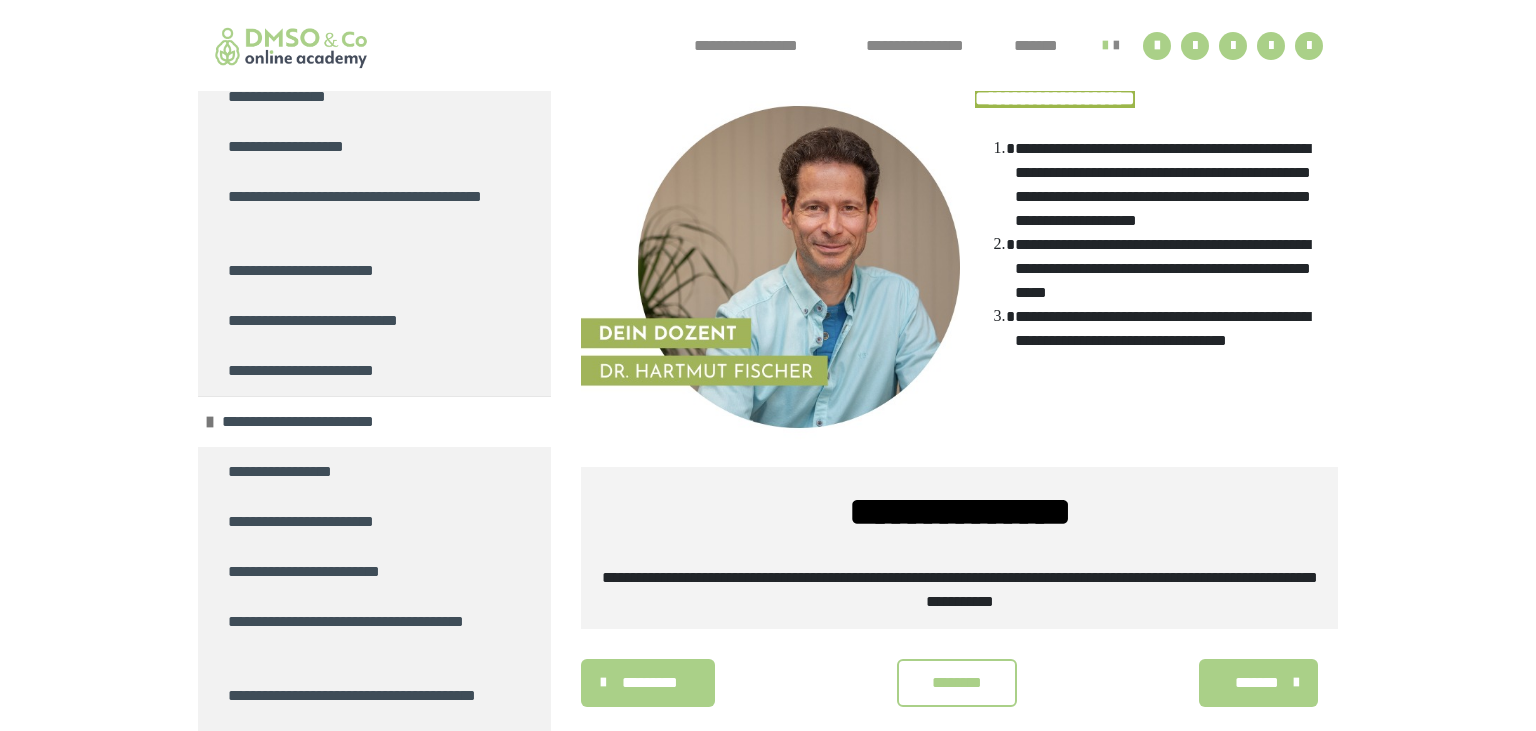 click on "*******" at bounding box center (1256, 683) 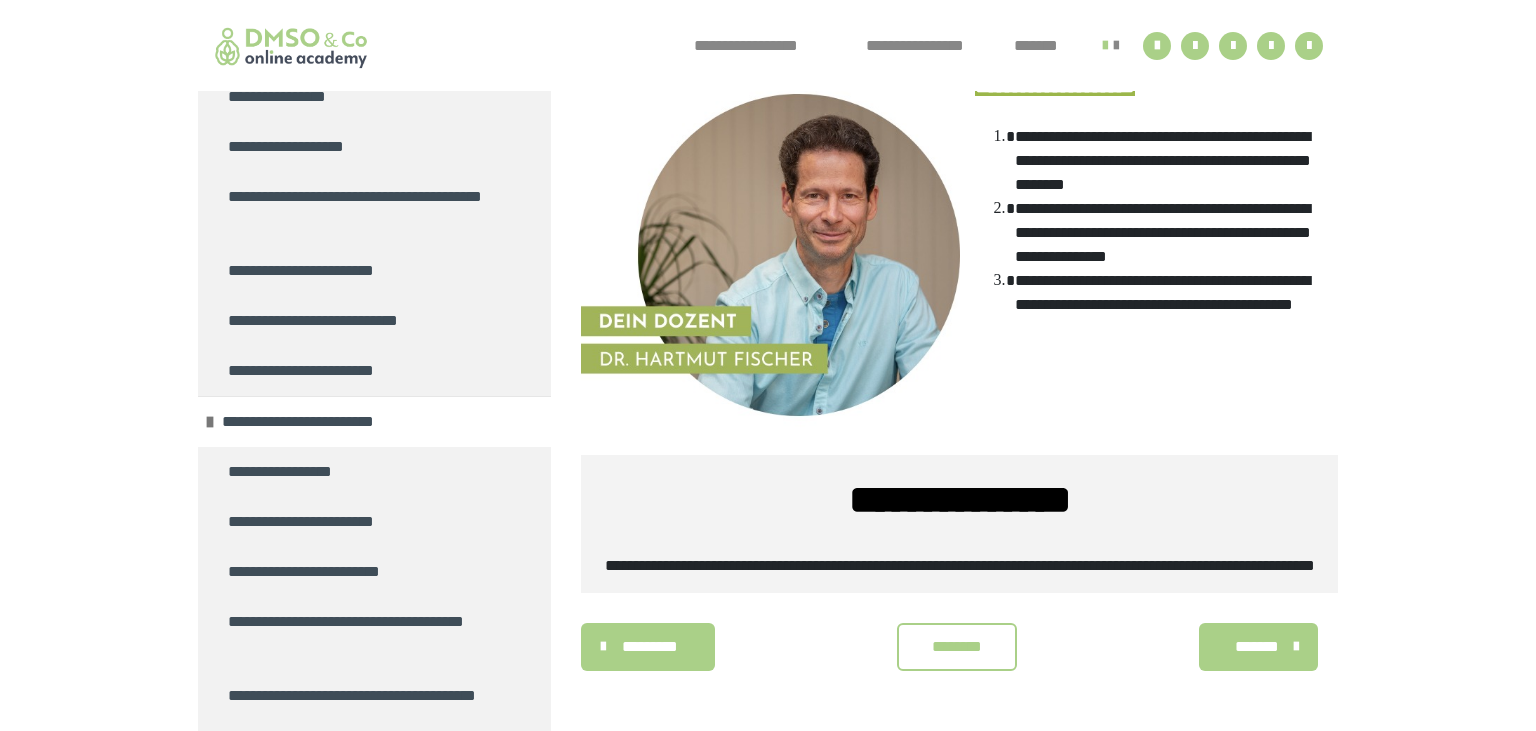 scroll, scrollTop: 1410, scrollLeft: 0, axis: vertical 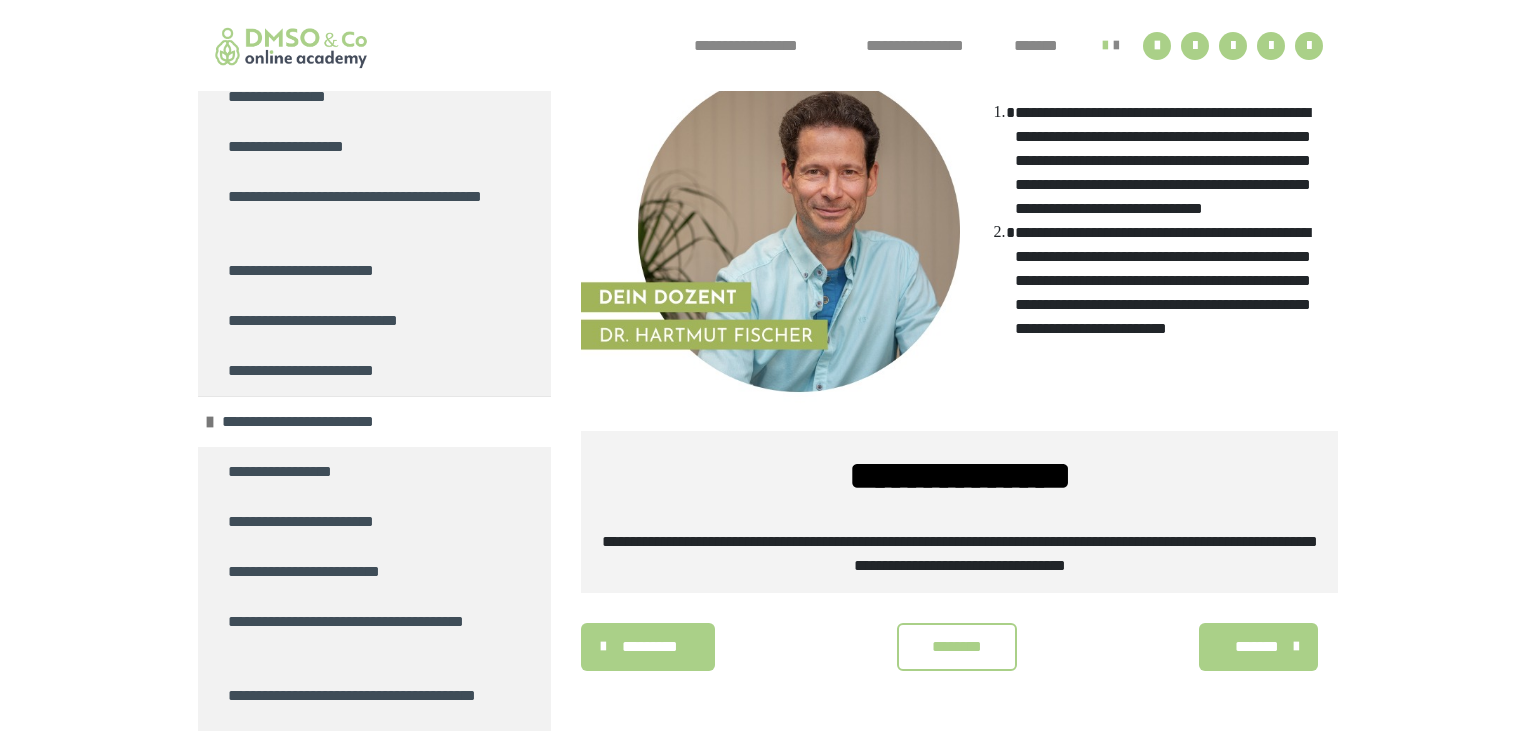 click on "*******" at bounding box center [1256, 647] 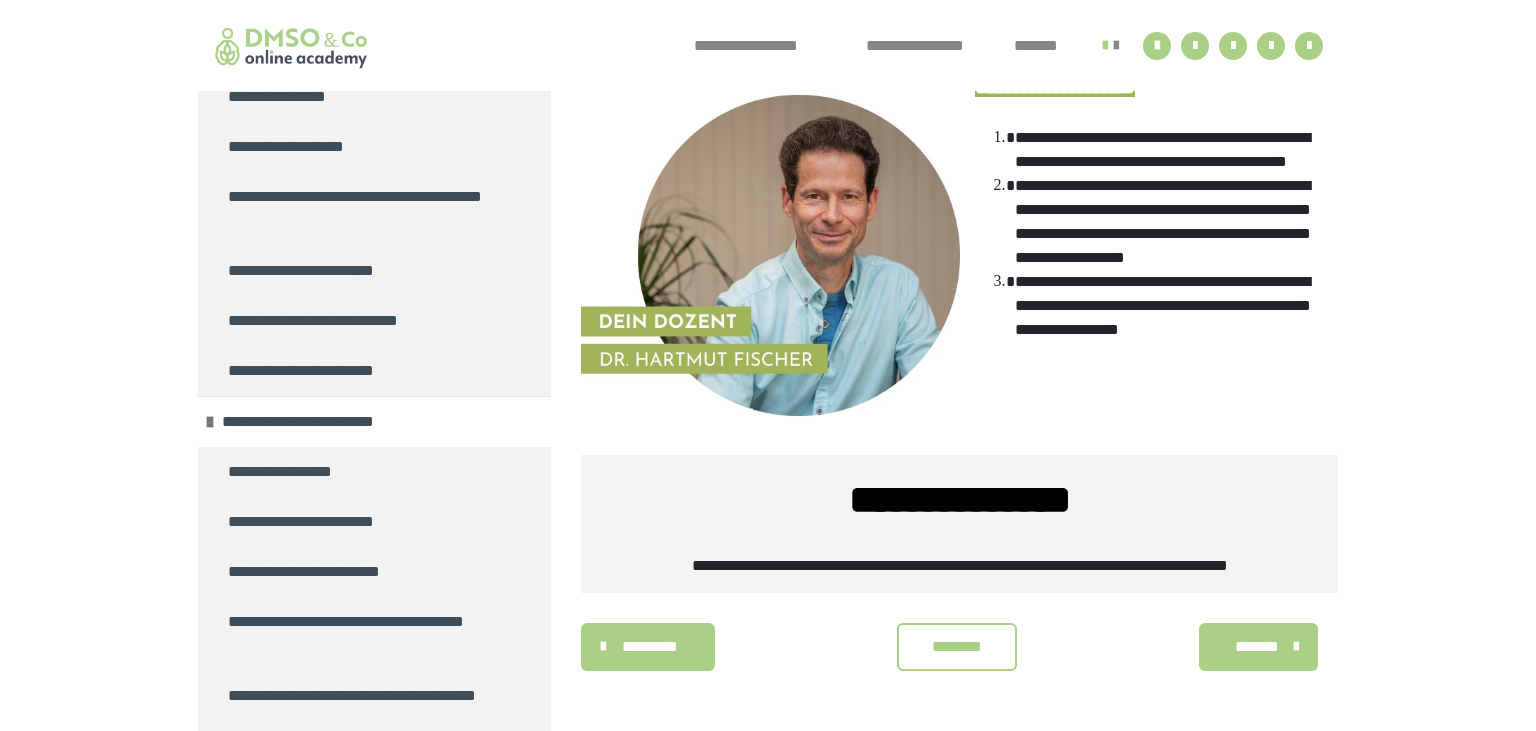 scroll, scrollTop: 1386, scrollLeft: 0, axis: vertical 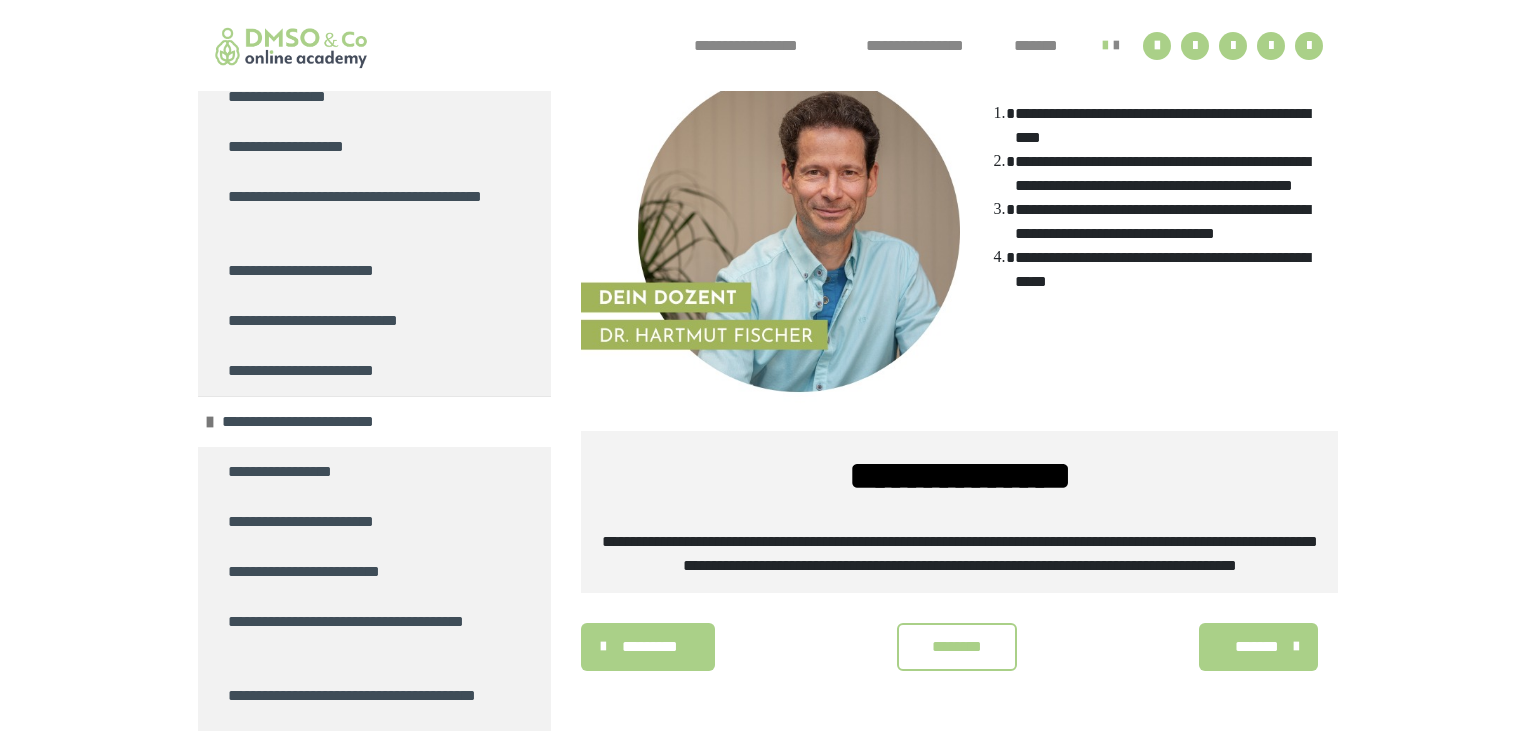 click on "*******" at bounding box center [1256, 647] 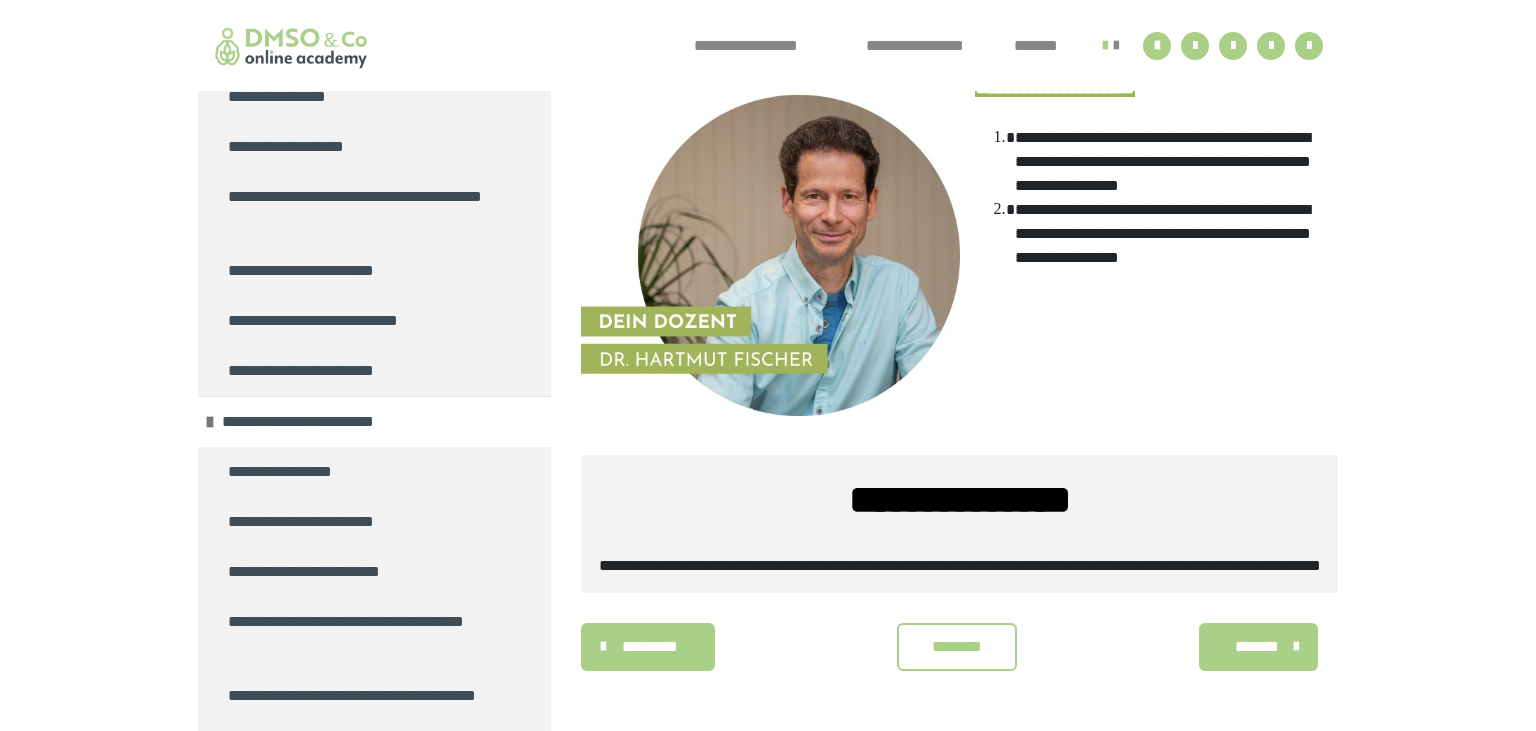 scroll, scrollTop: 1317, scrollLeft: 0, axis: vertical 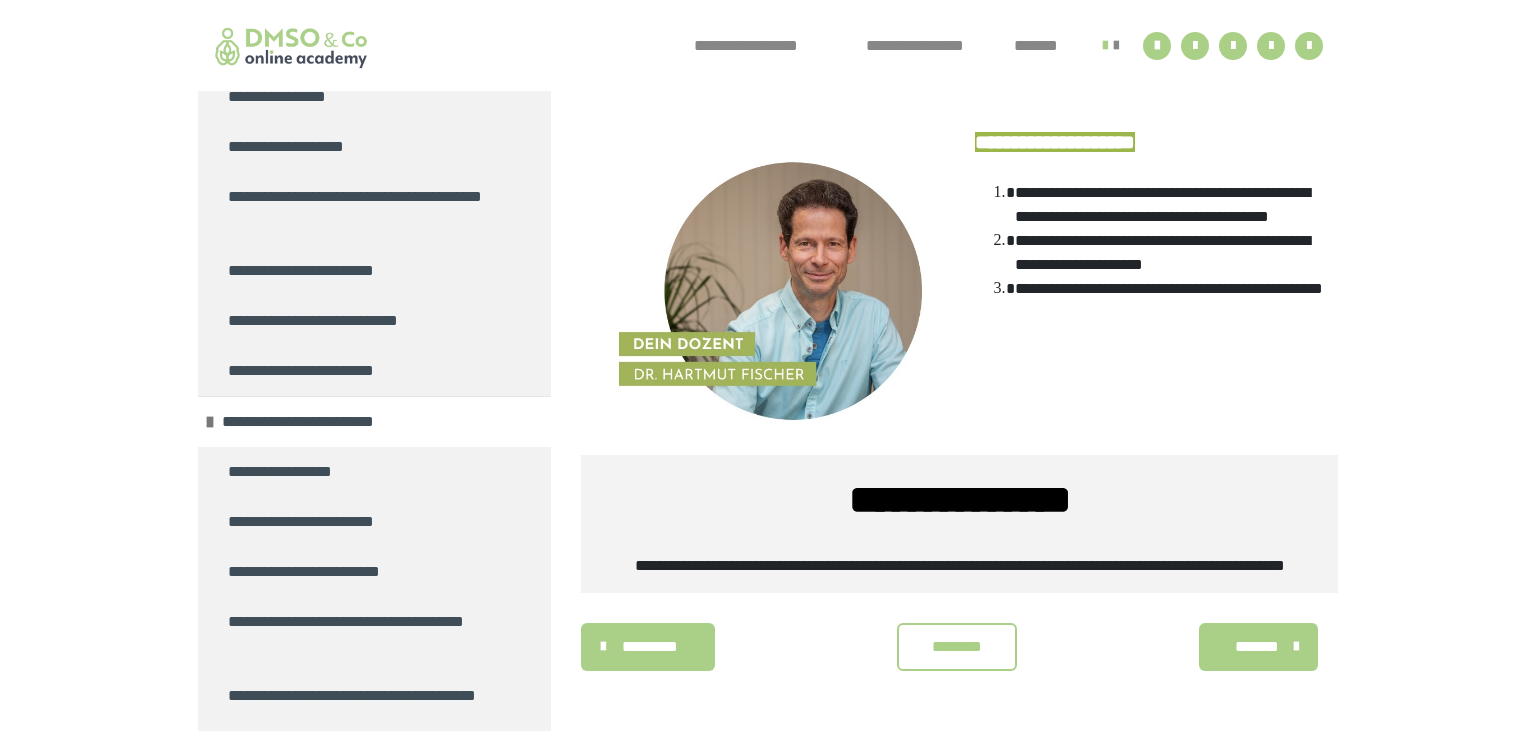 click on "*******" at bounding box center (1256, 647) 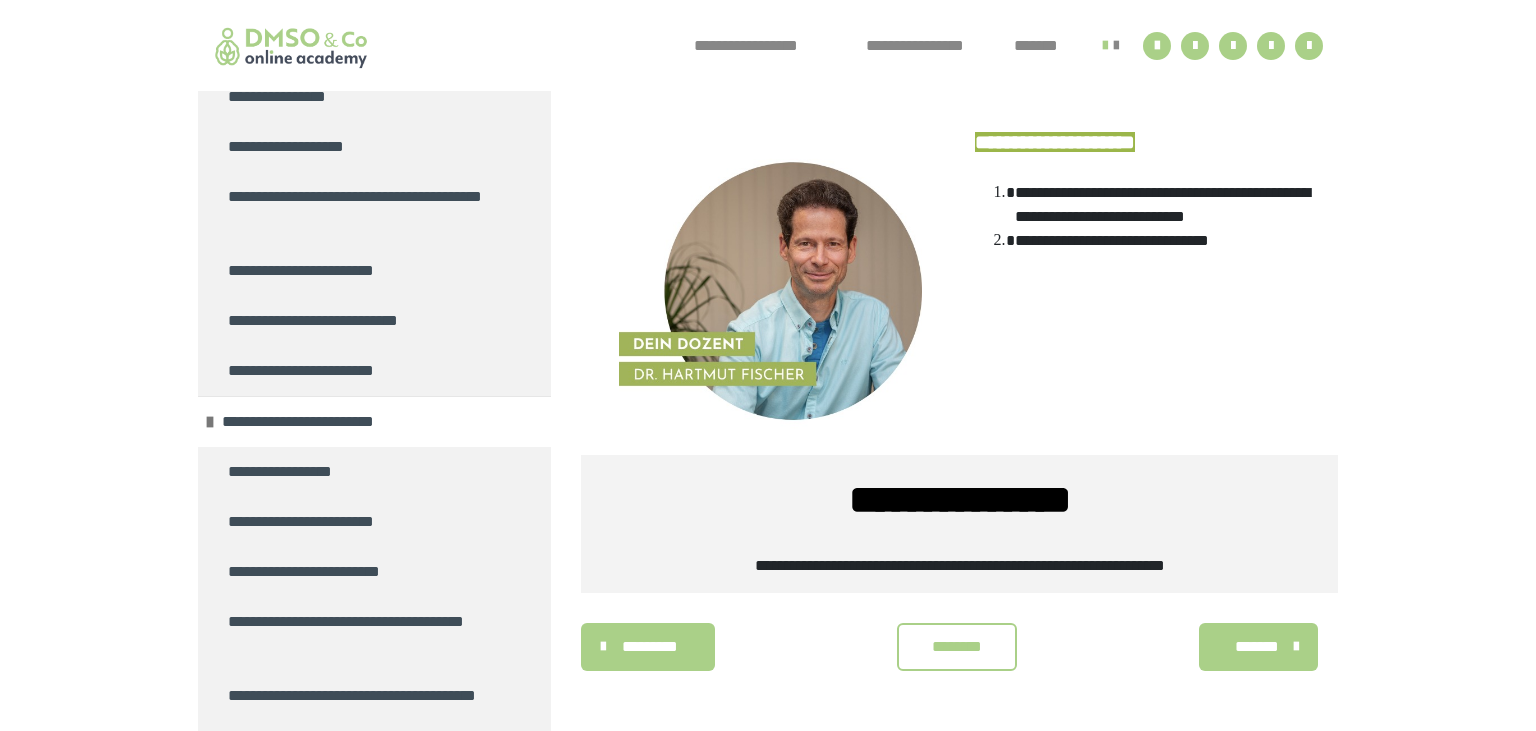 scroll, scrollTop: 1384, scrollLeft: 0, axis: vertical 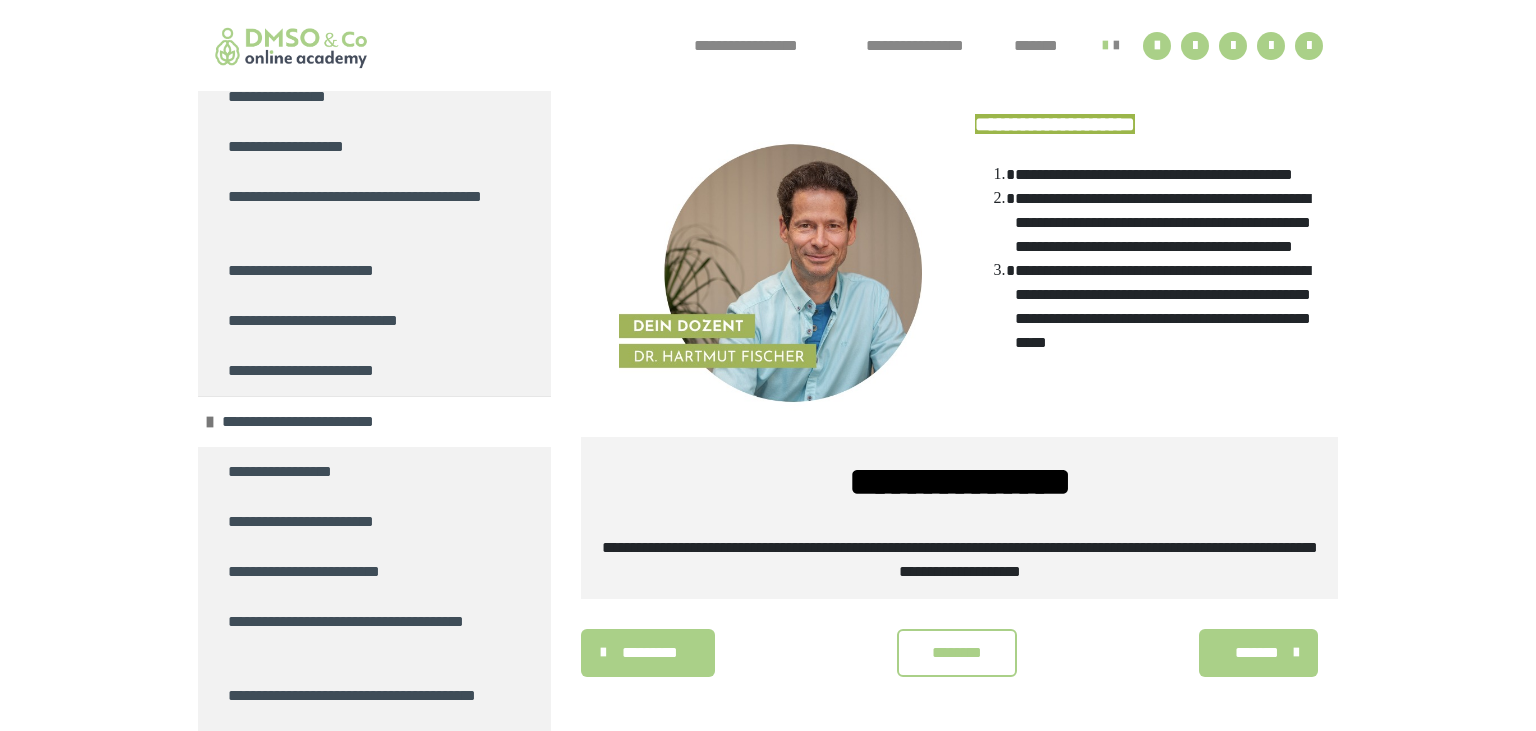 click on "*******" at bounding box center [1256, 653] 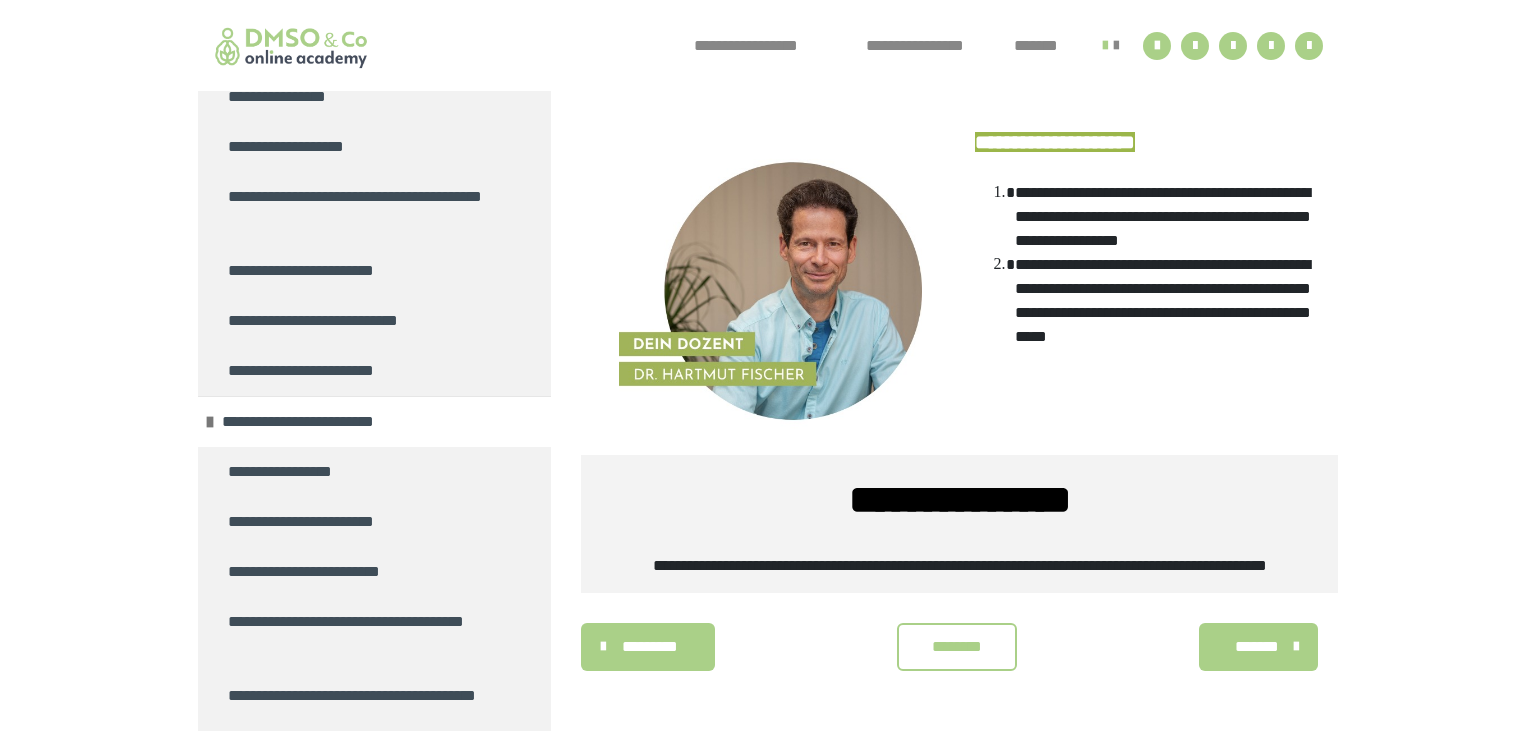 scroll, scrollTop: 1304, scrollLeft: 0, axis: vertical 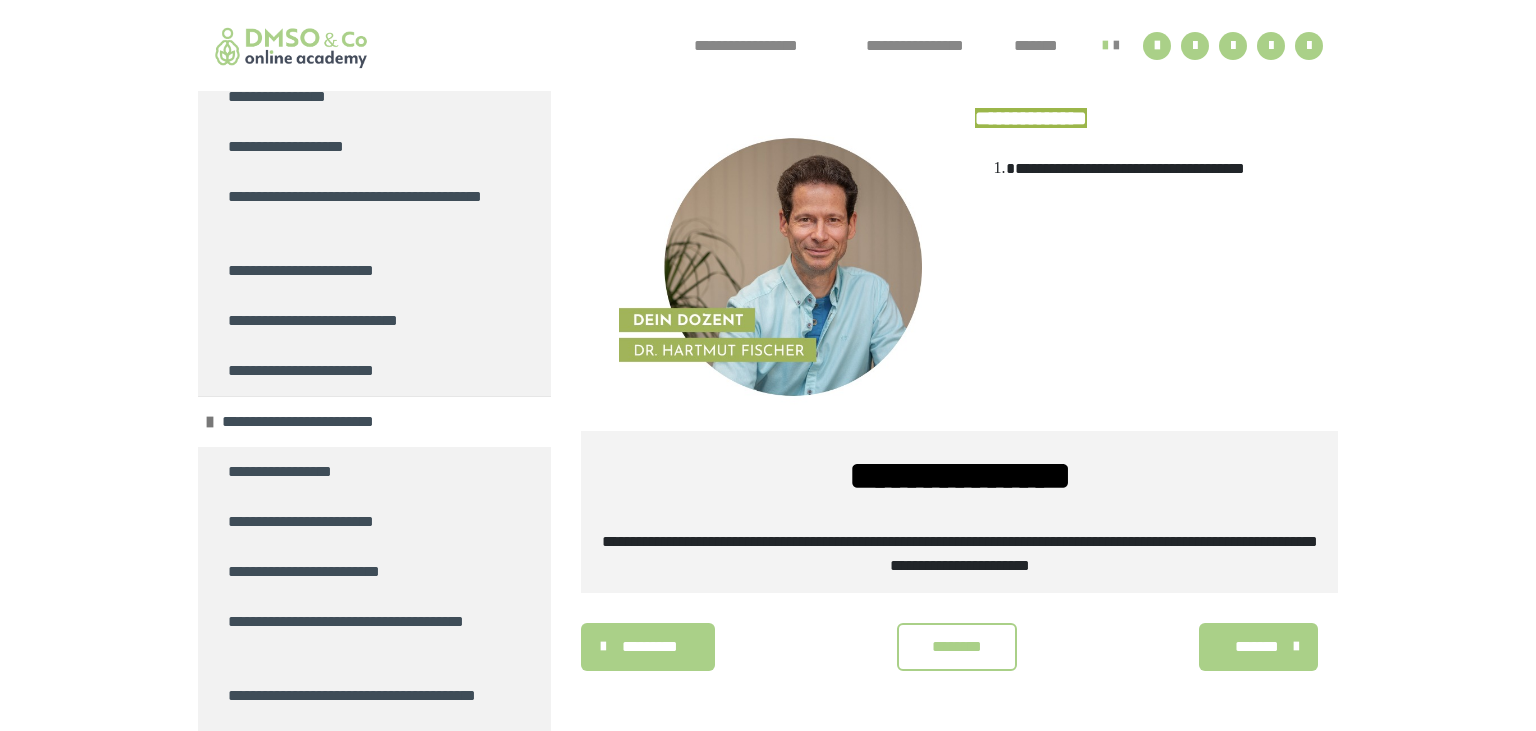 click on "*******" at bounding box center (1256, 647) 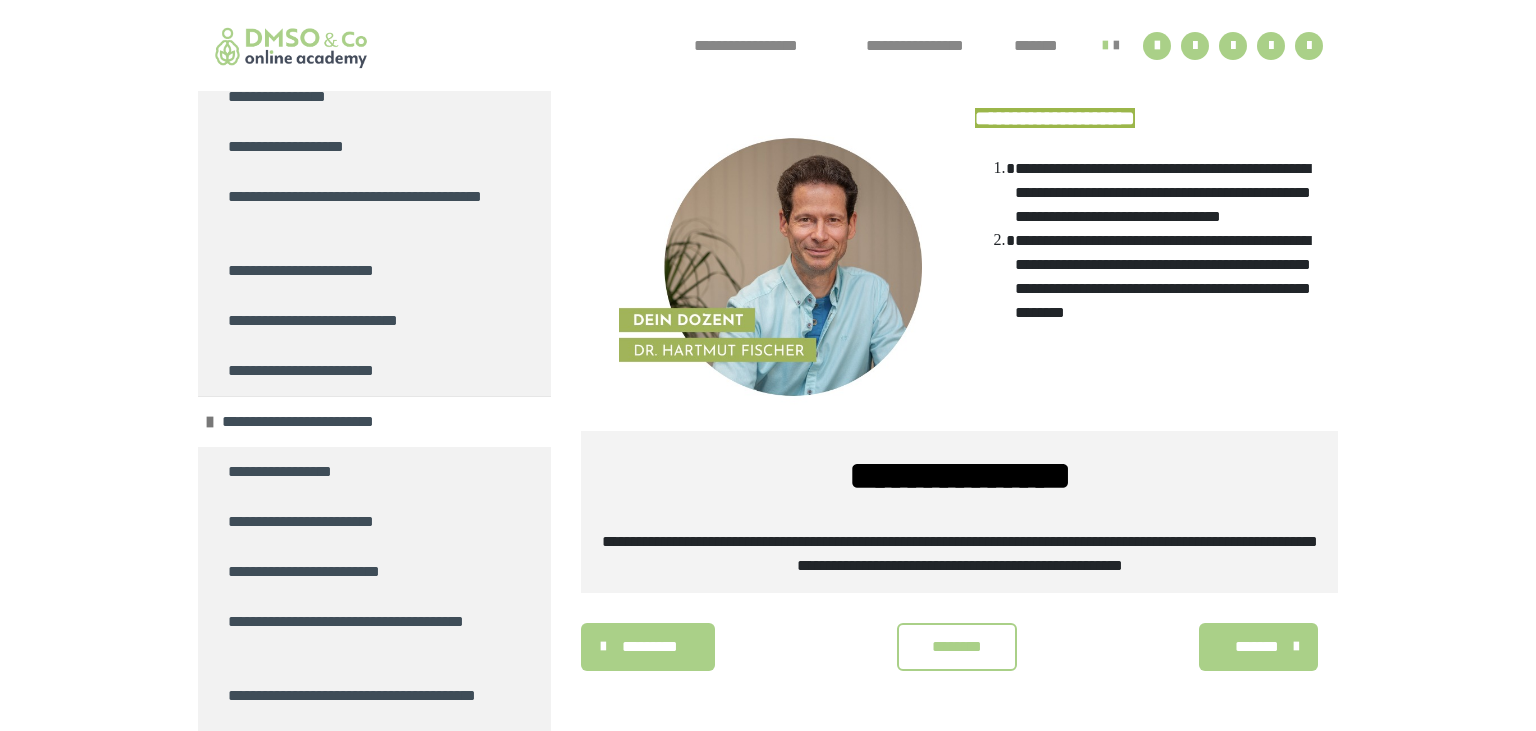 scroll, scrollTop: 1457, scrollLeft: 0, axis: vertical 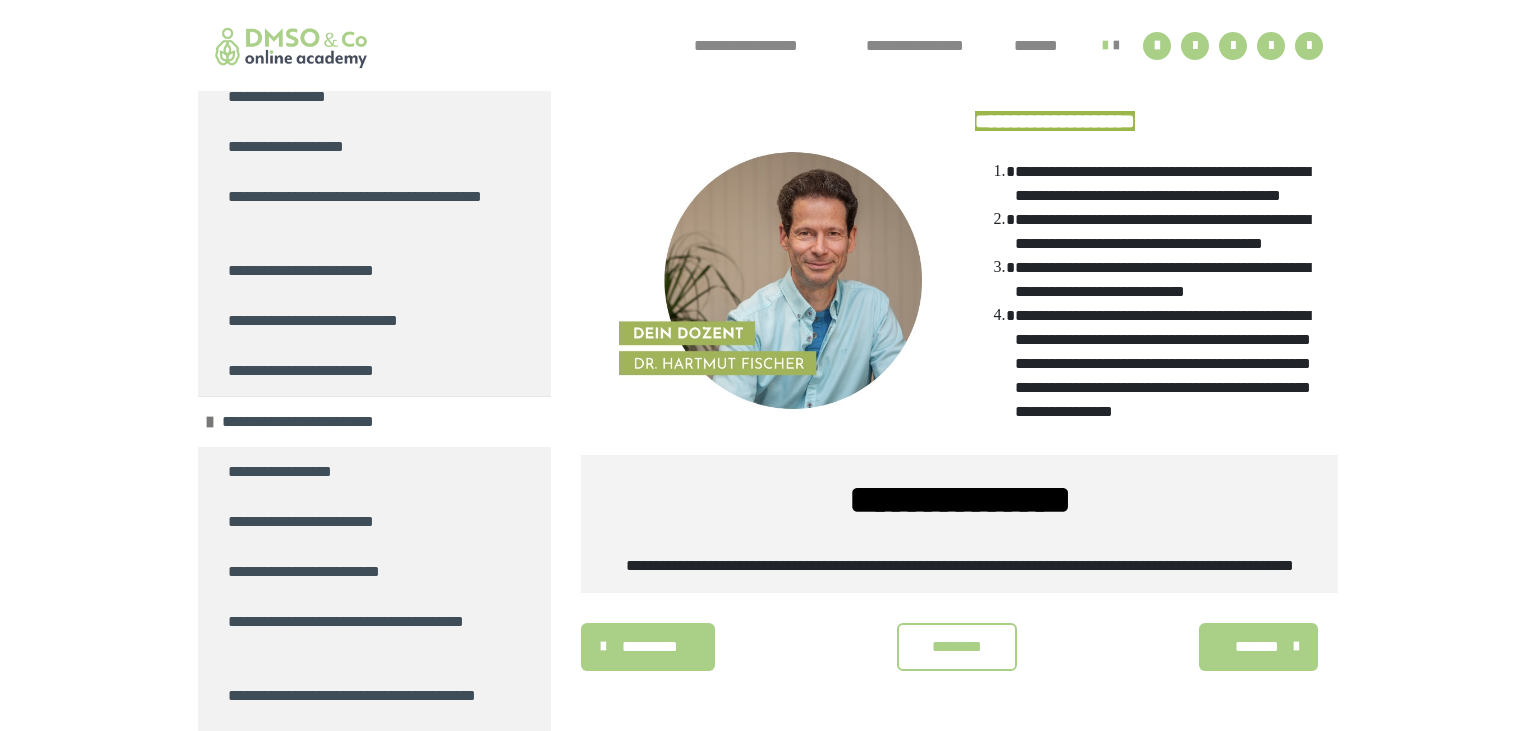click on "*******" at bounding box center (1256, 647) 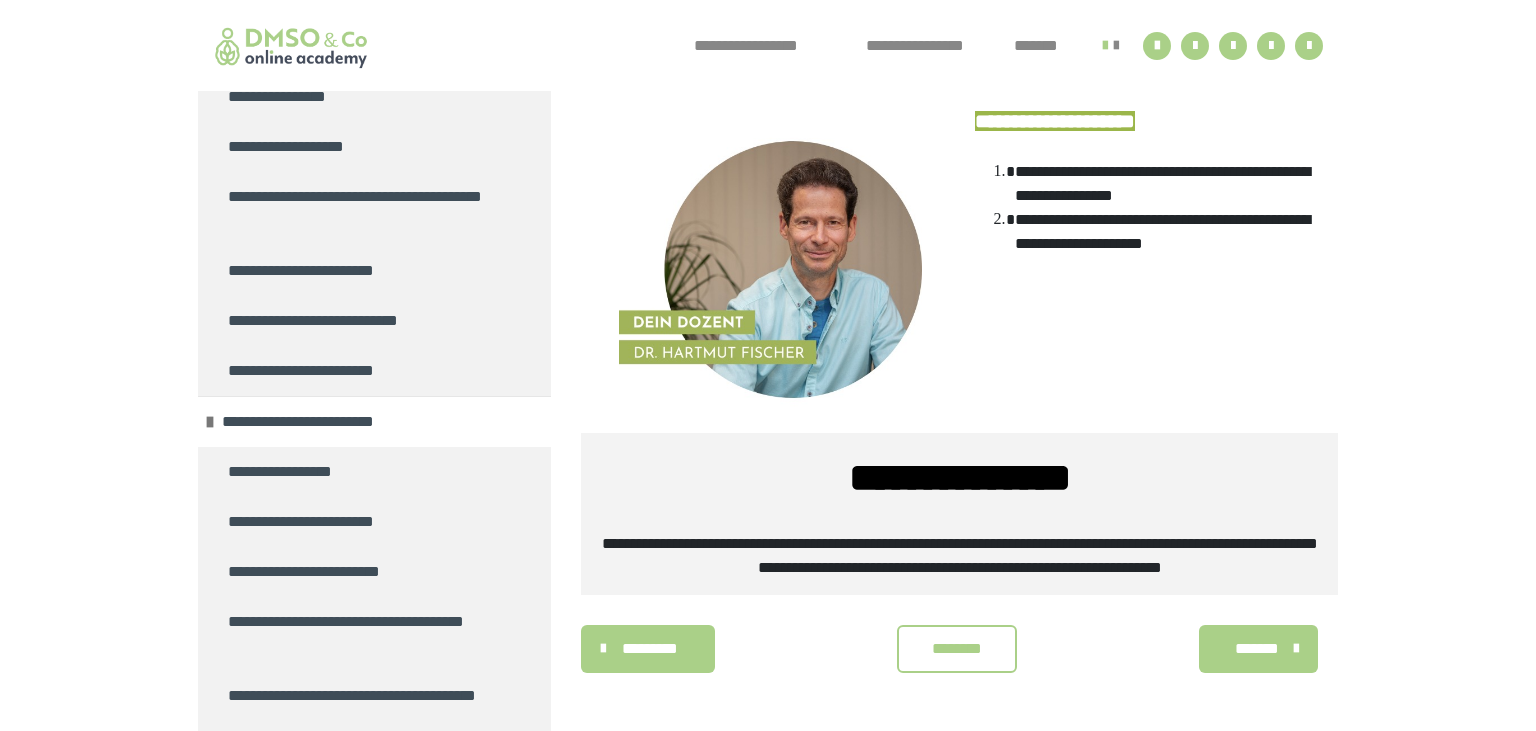 scroll, scrollTop: 1353, scrollLeft: 0, axis: vertical 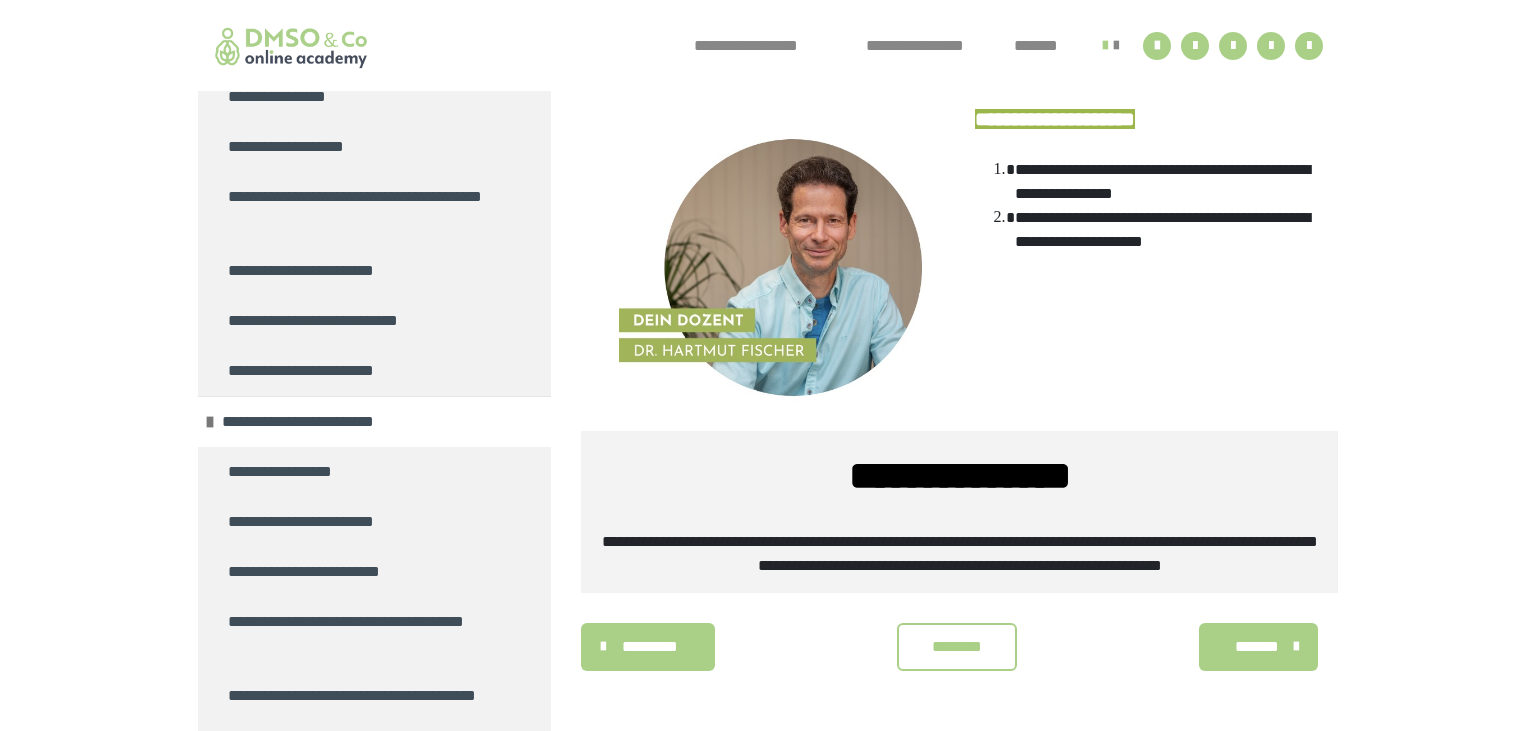 click on "*******" at bounding box center (1256, 647) 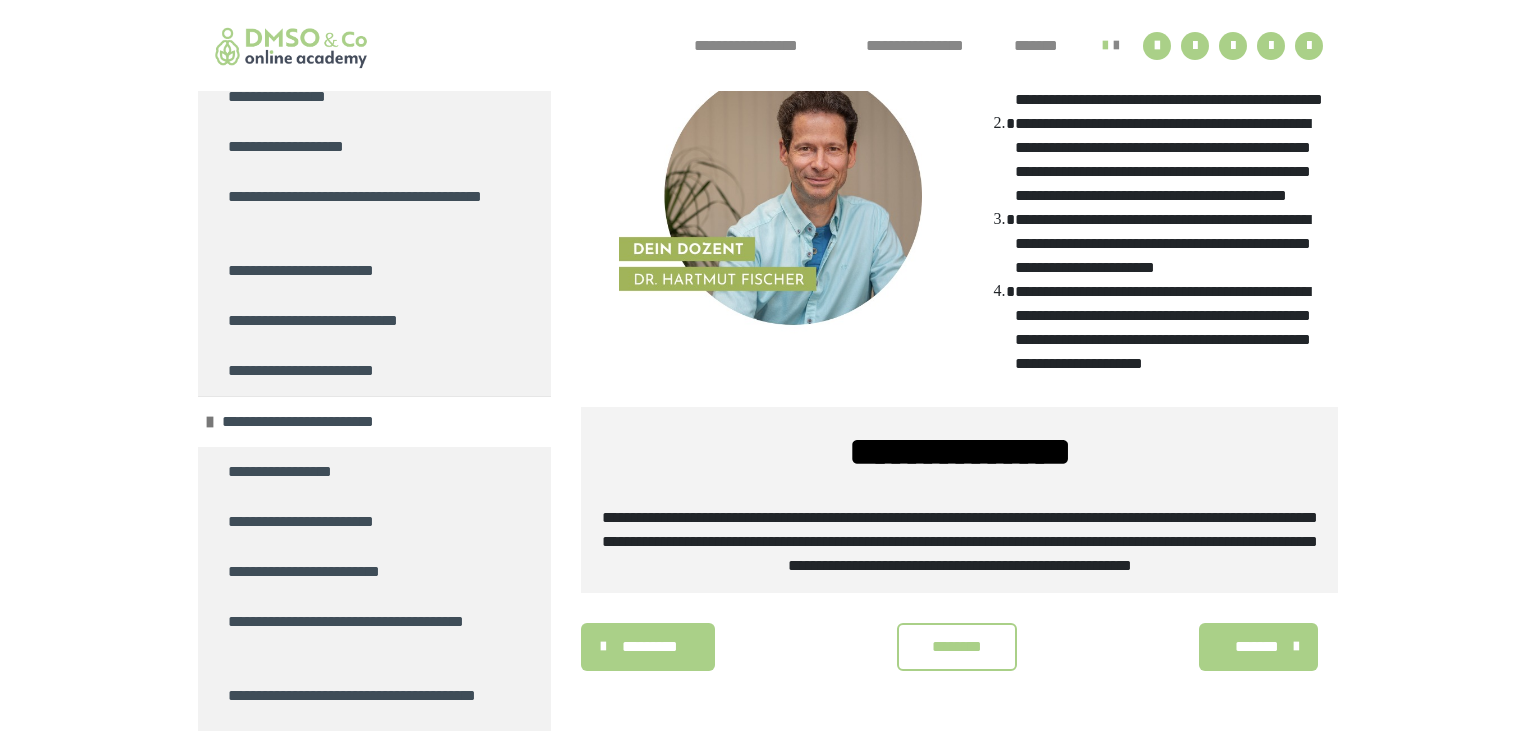 scroll, scrollTop: 1614, scrollLeft: 0, axis: vertical 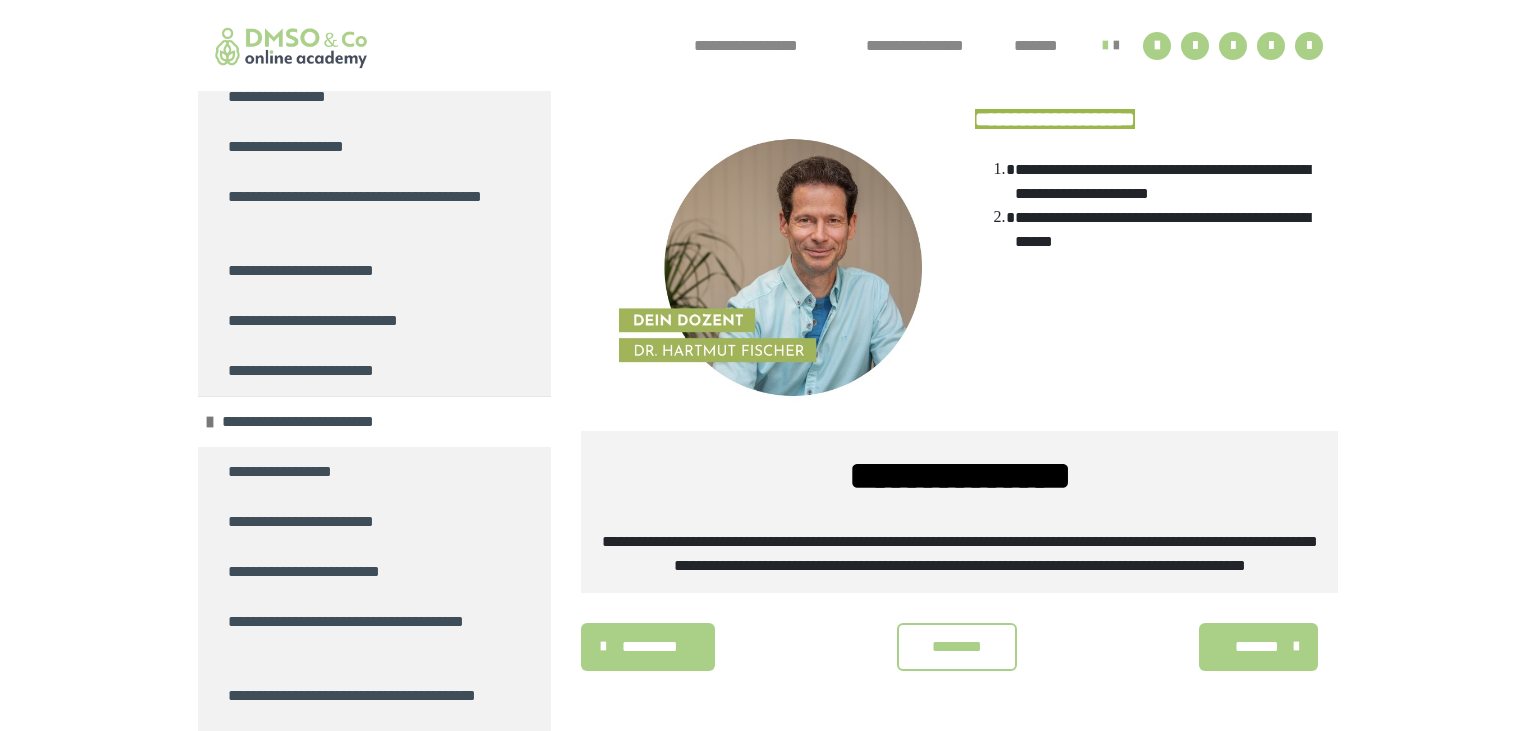 click on "*******" at bounding box center [1256, 647] 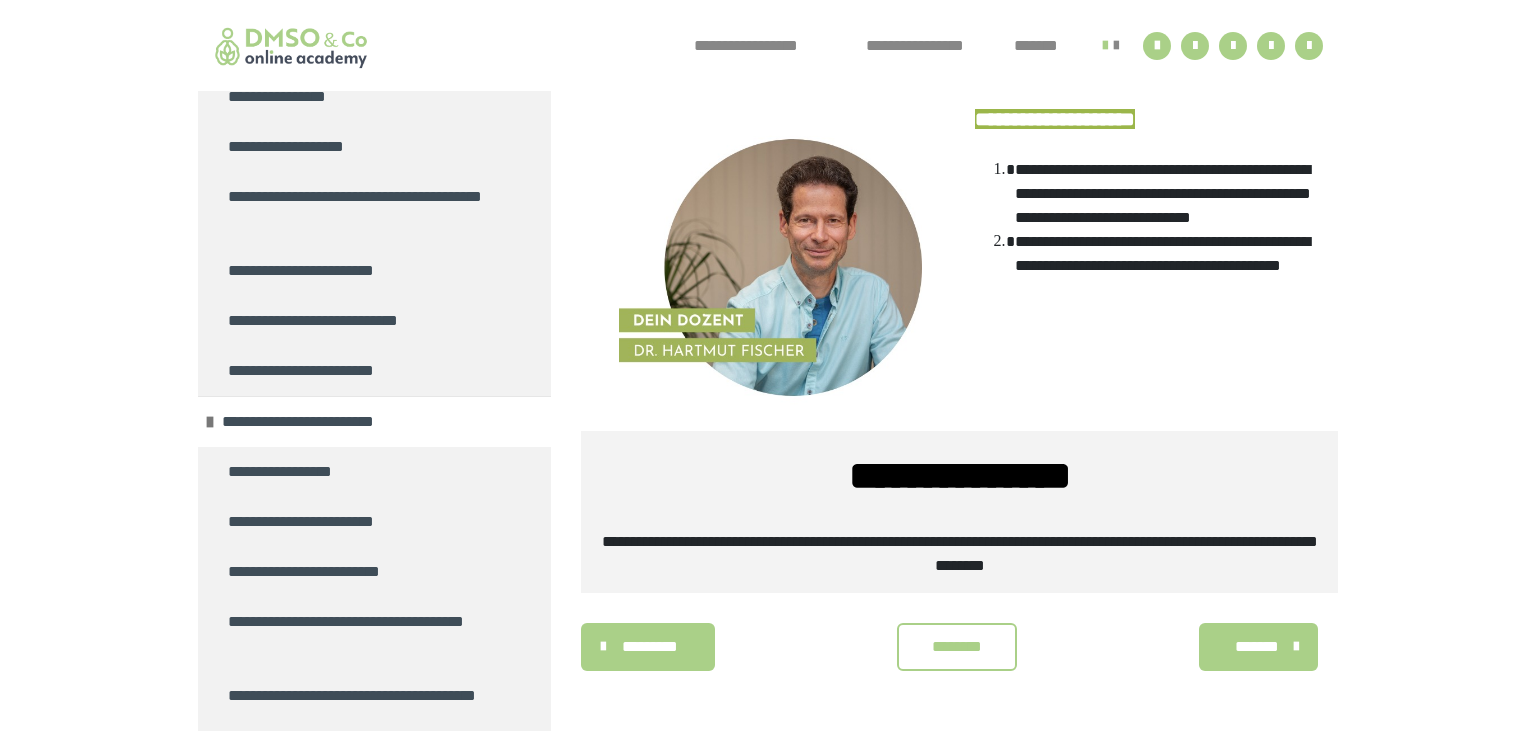 scroll, scrollTop: 1408, scrollLeft: 0, axis: vertical 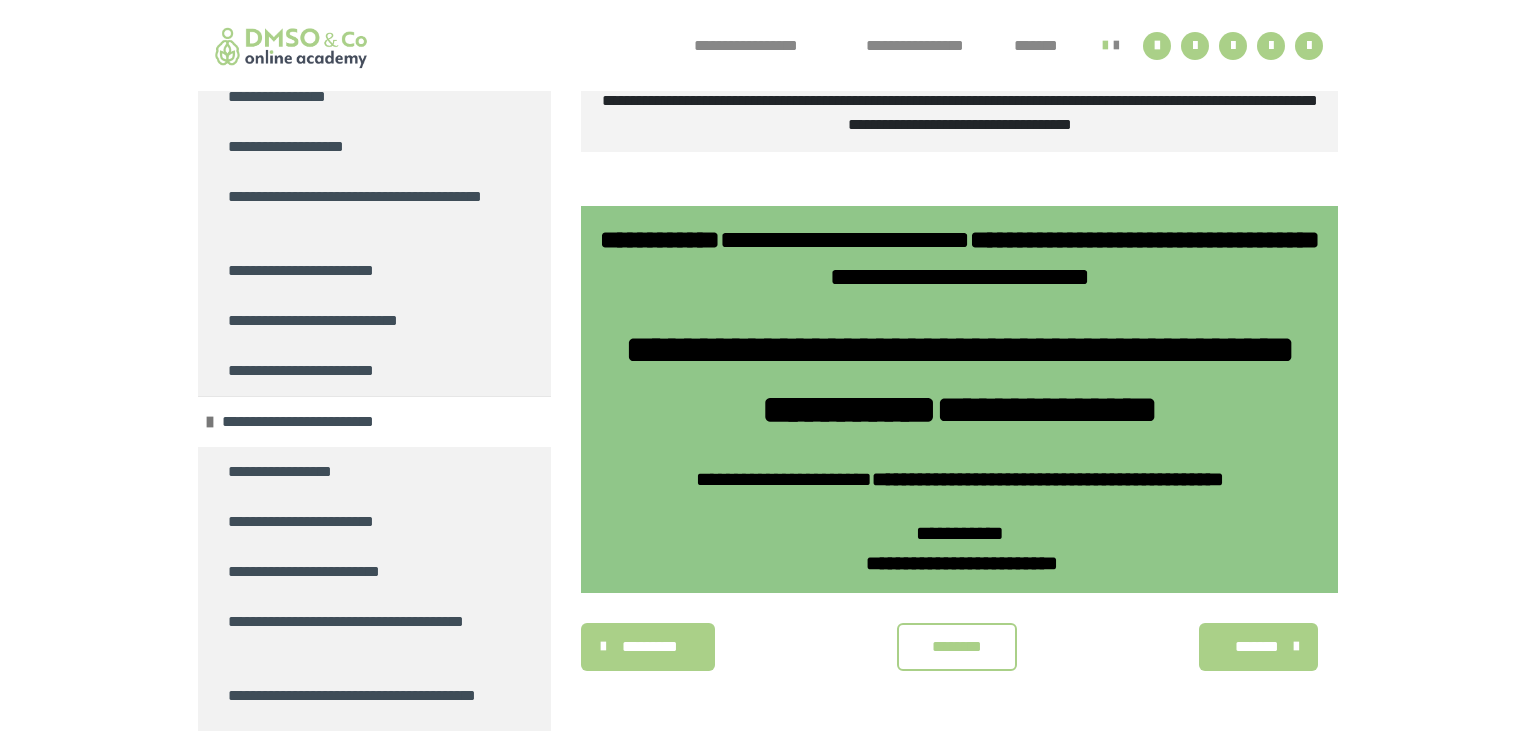 click on "********" at bounding box center (957, 647) 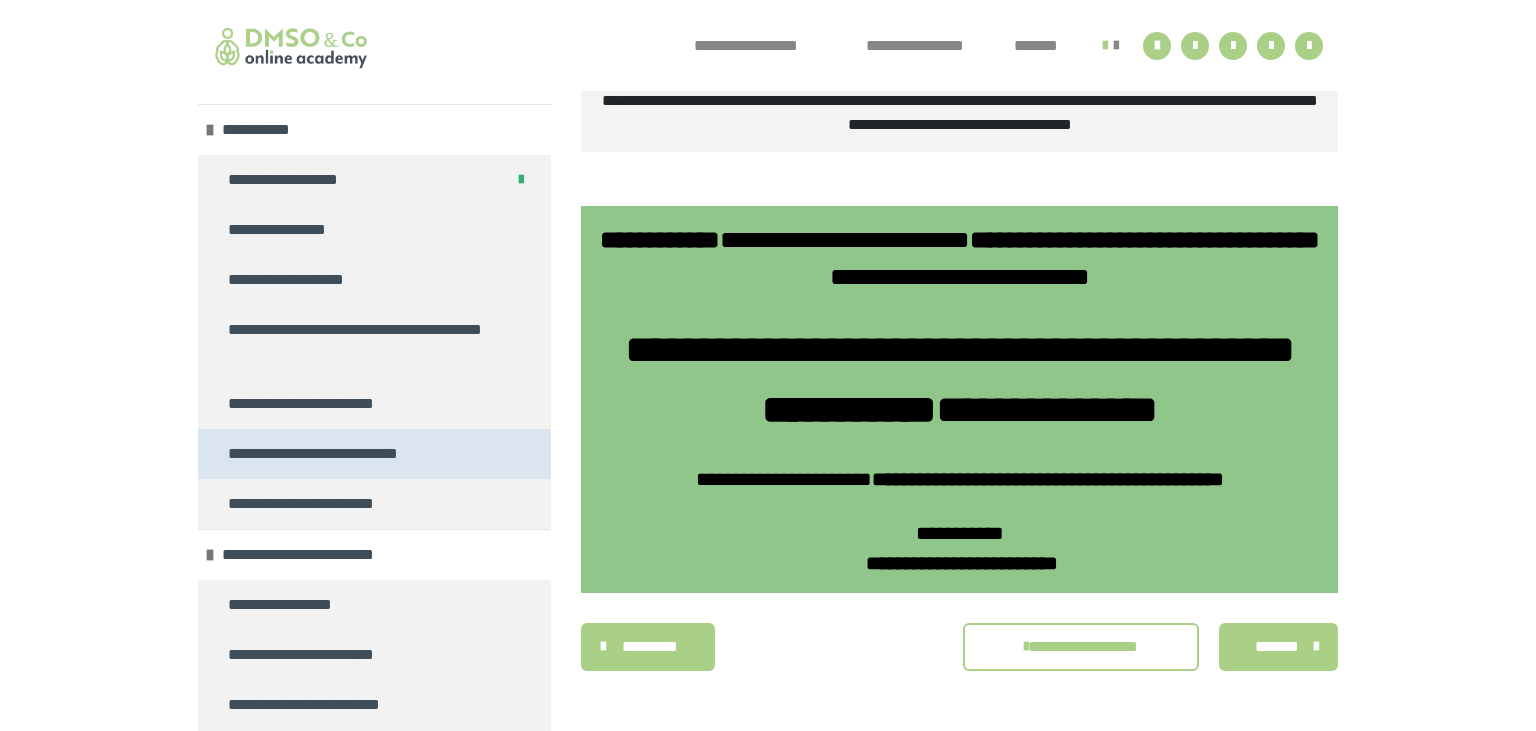 scroll, scrollTop: 0, scrollLeft: 0, axis: both 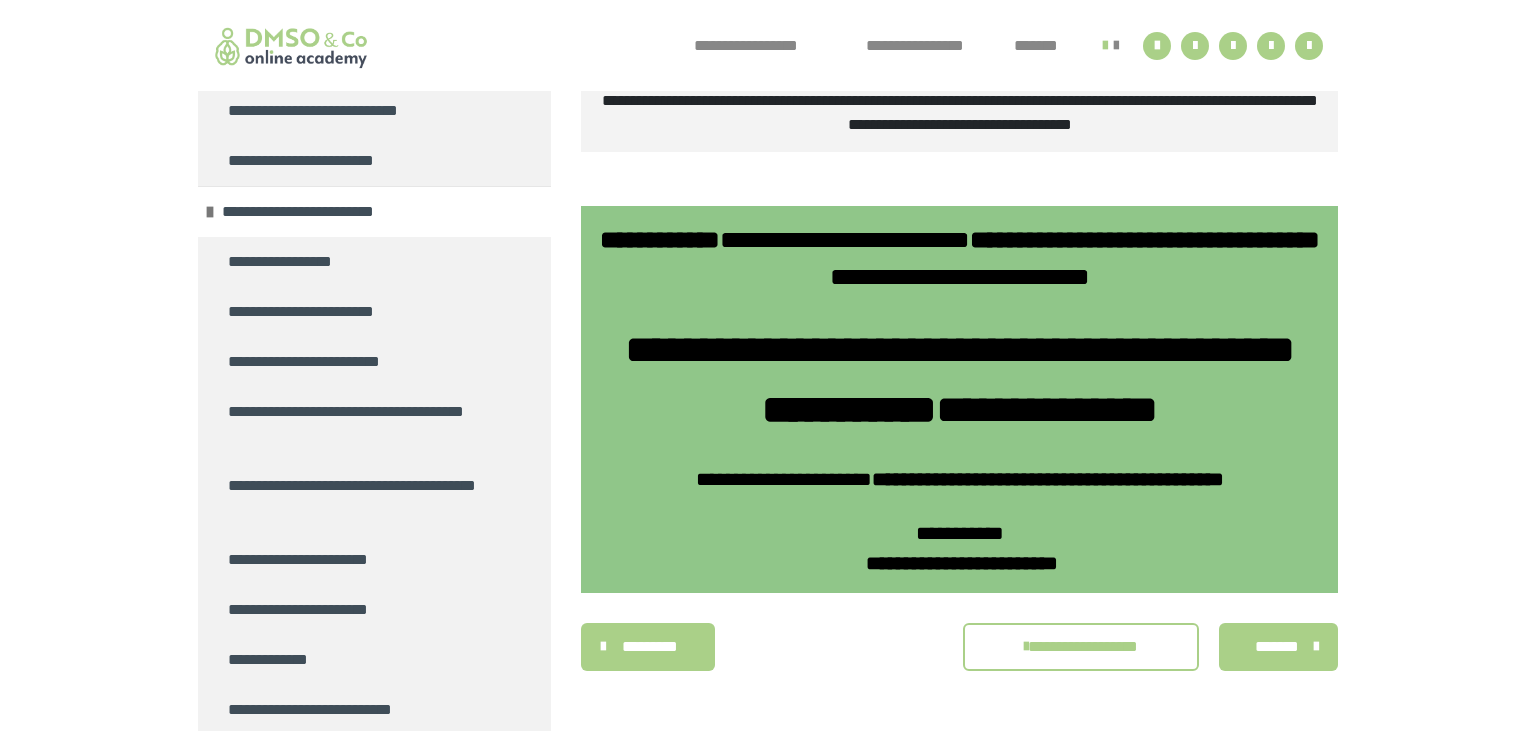click on "*******" at bounding box center [1276, 647] 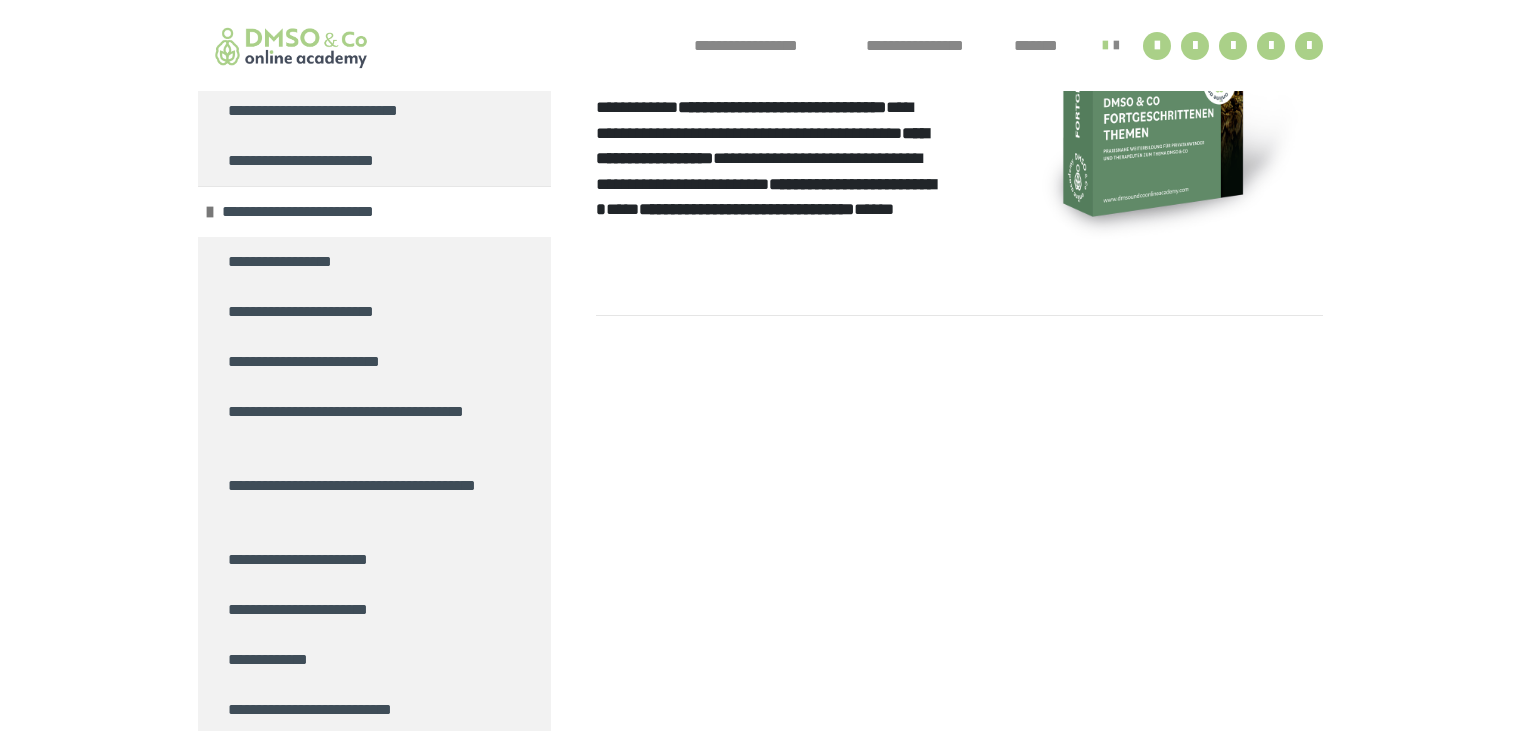 scroll, scrollTop: 595, scrollLeft: 0, axis: vertical 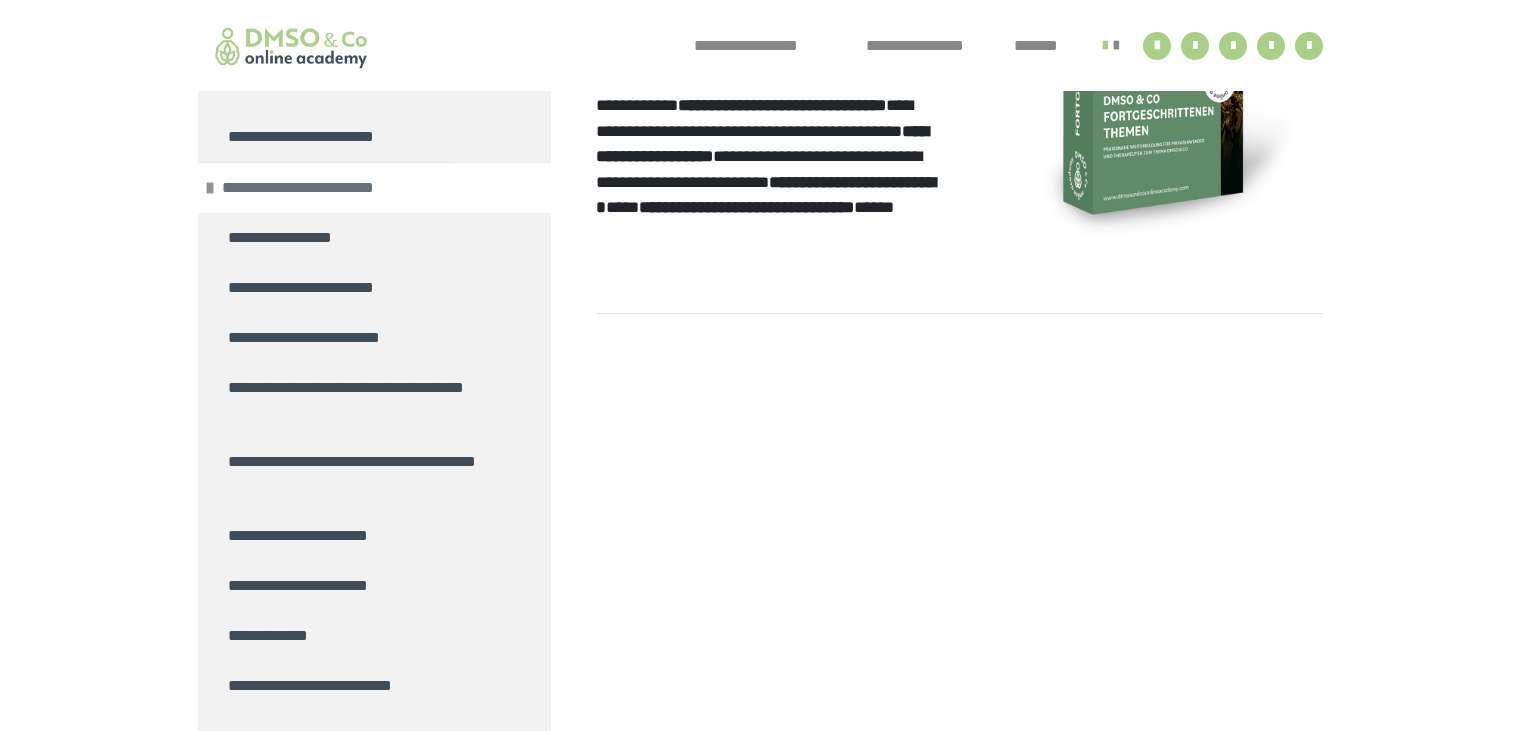 click on "**********" at bounding box center [323, 188] 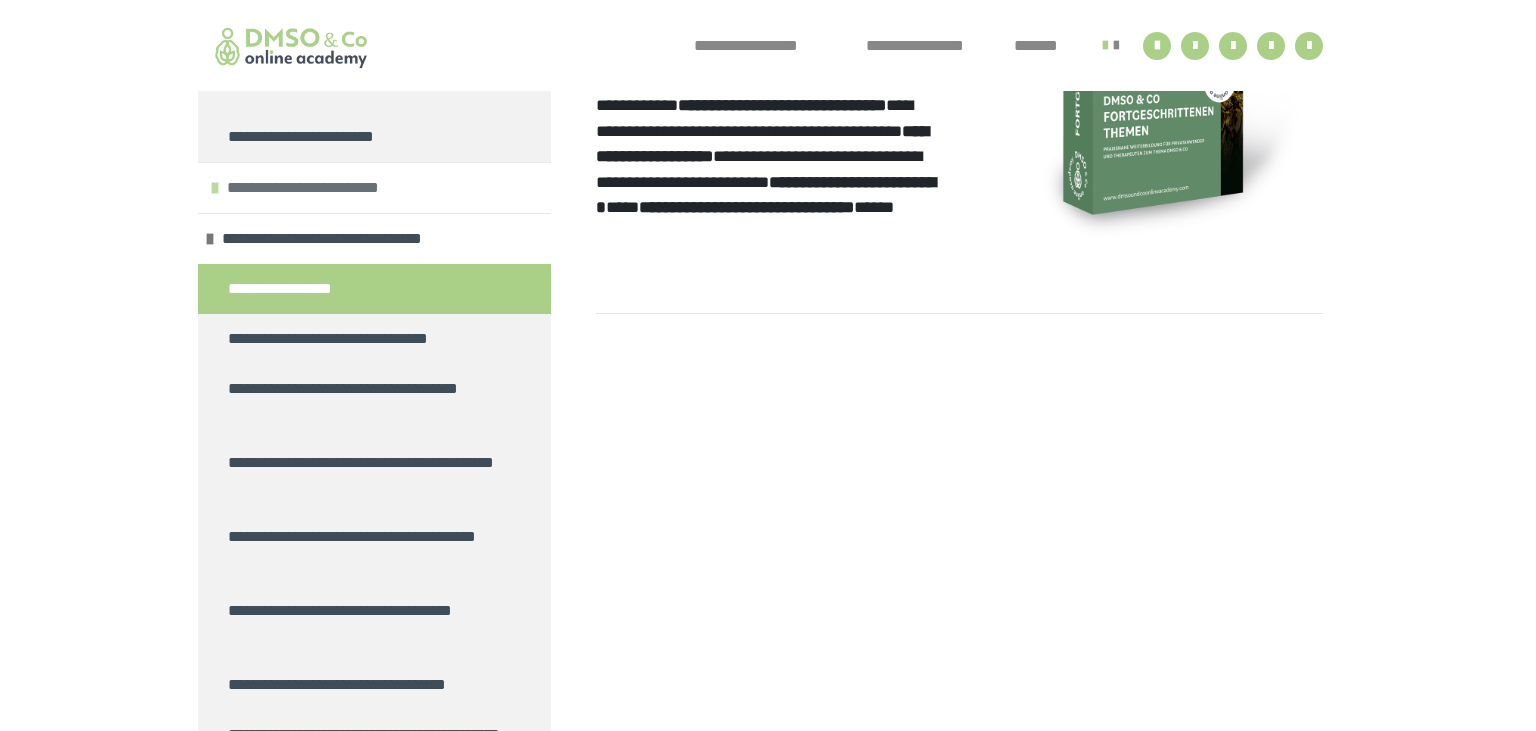 click on "**********" at bounding box center (328, 188) 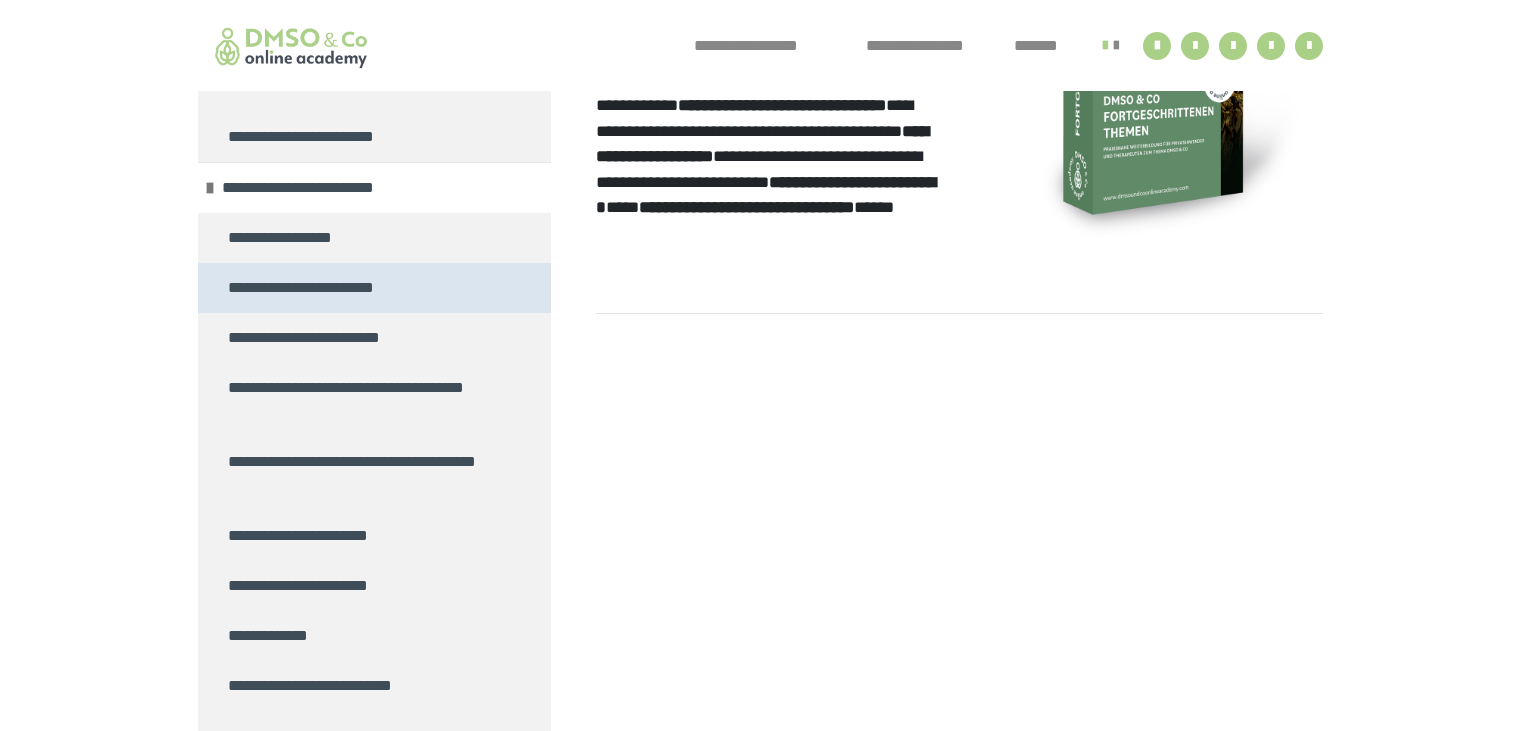 click on "**********" at bounding box center (312, 288) 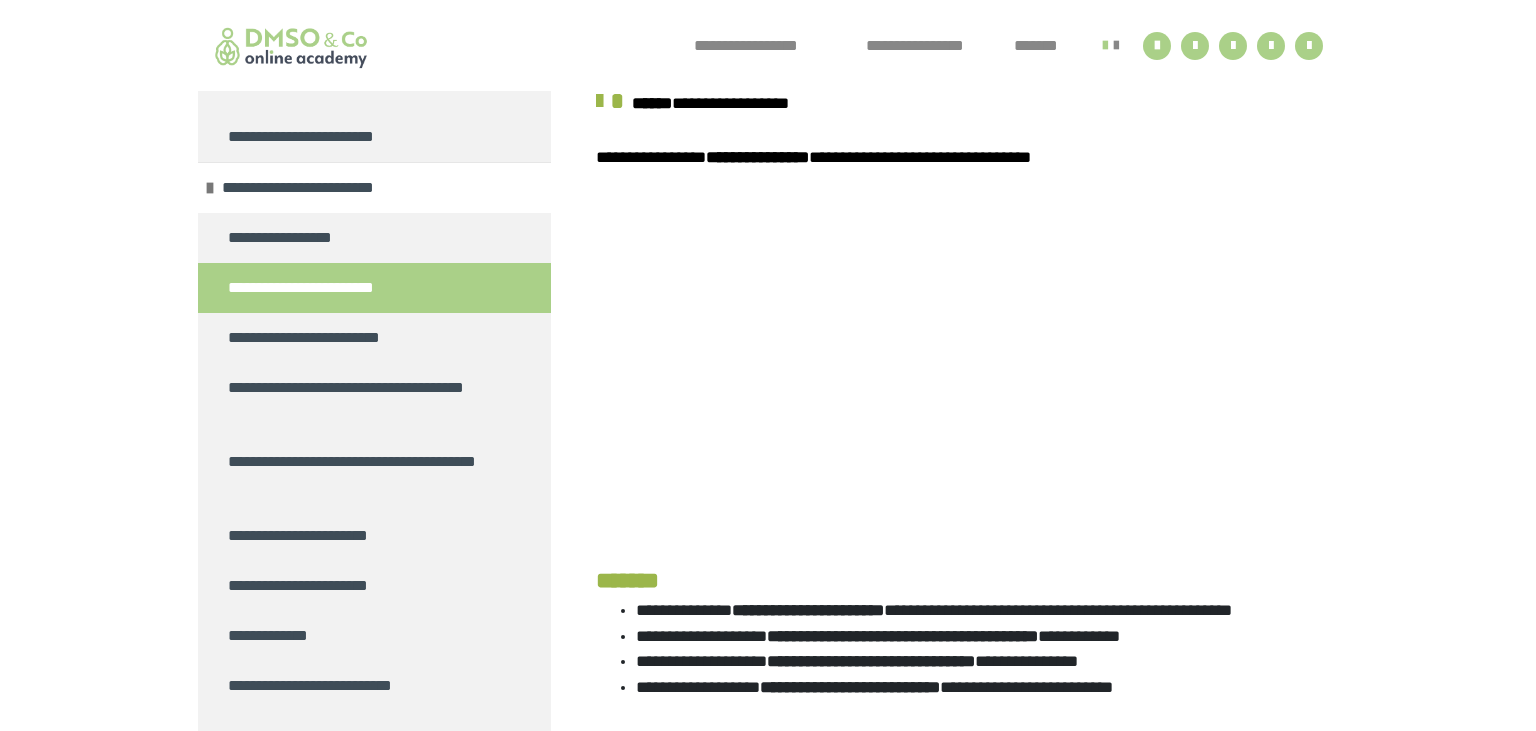 scroll, scrollTop: 570, scrollLeft: 0, axis: vertical 